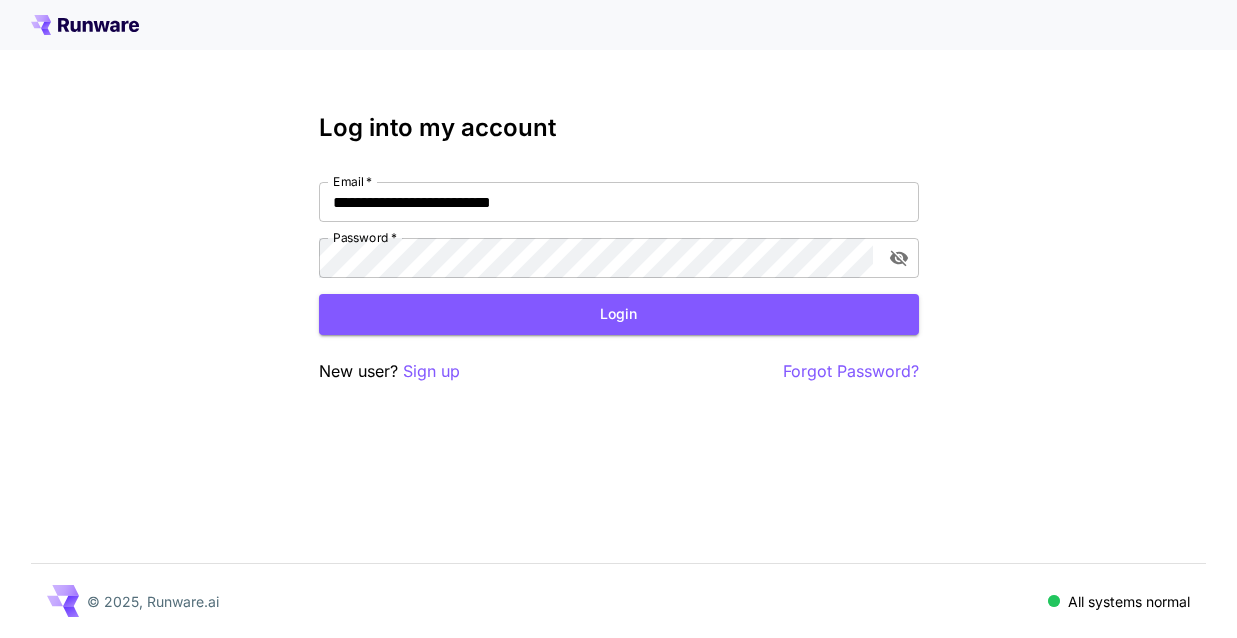 scroll, scrollTop: 0, scrollLeft: 0, axis: both 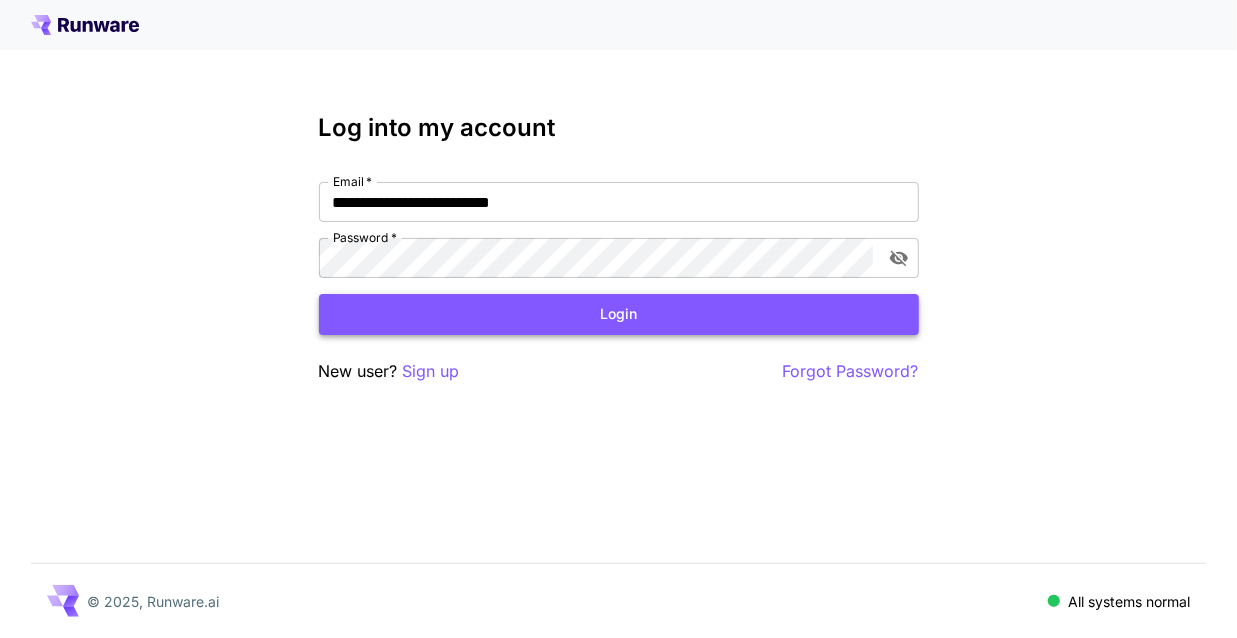 click on "Login" at bounding box center [619, 314] 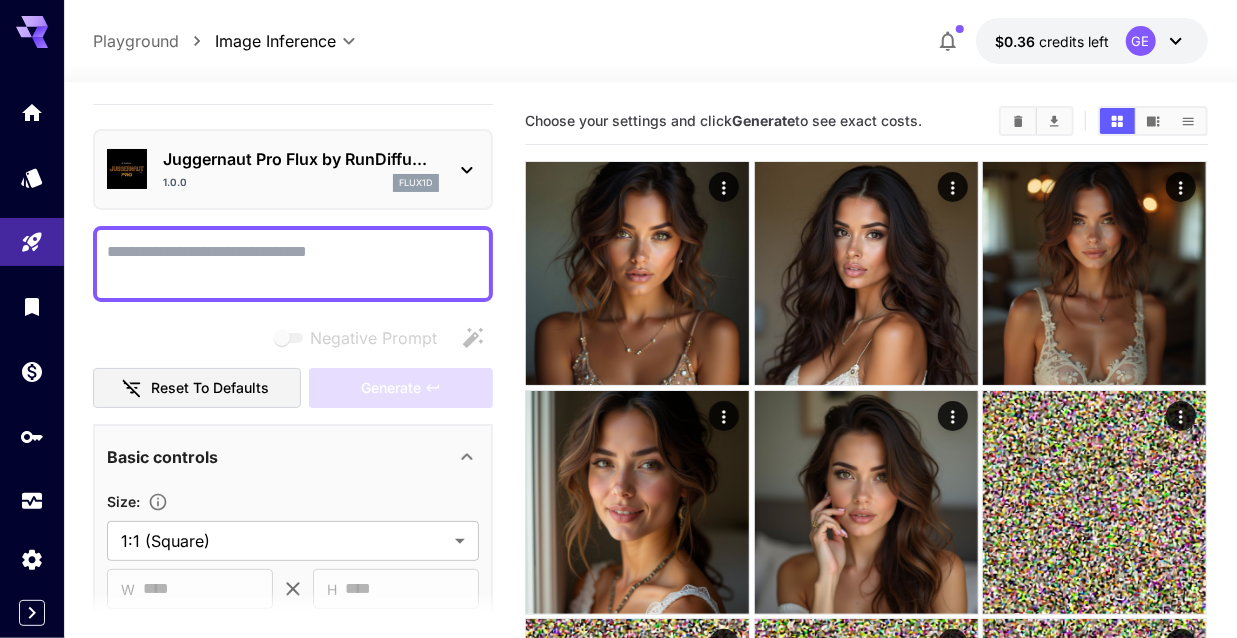 scroll, scrollTop: 0, scrollLeft: 0, axis: both 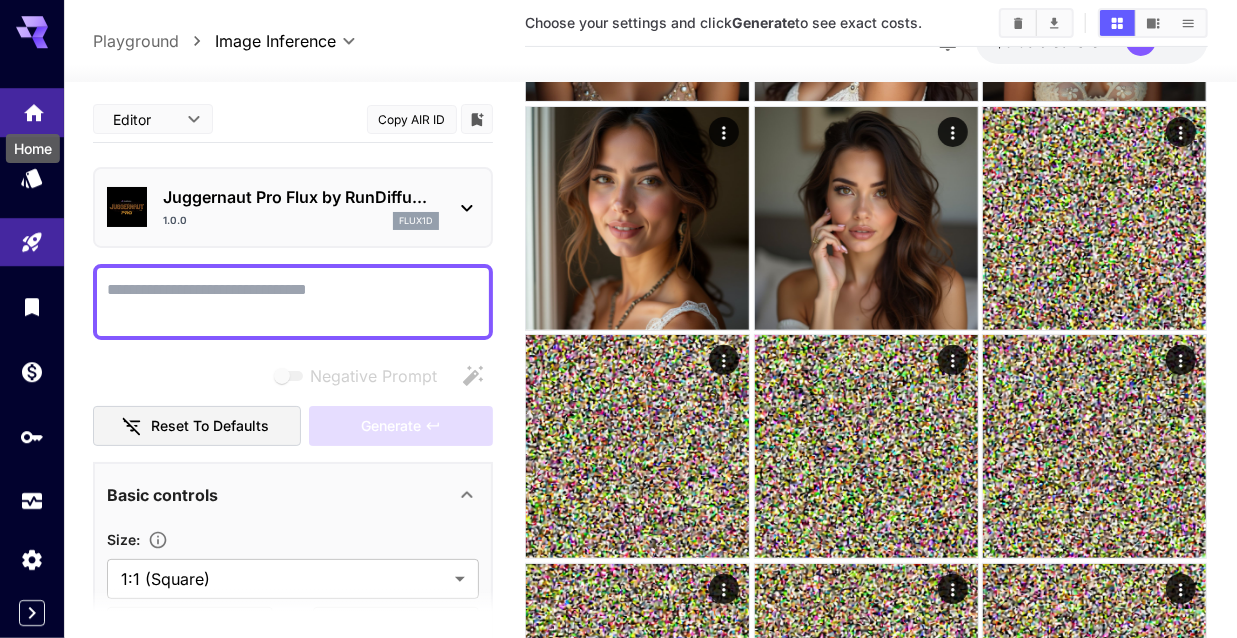 click 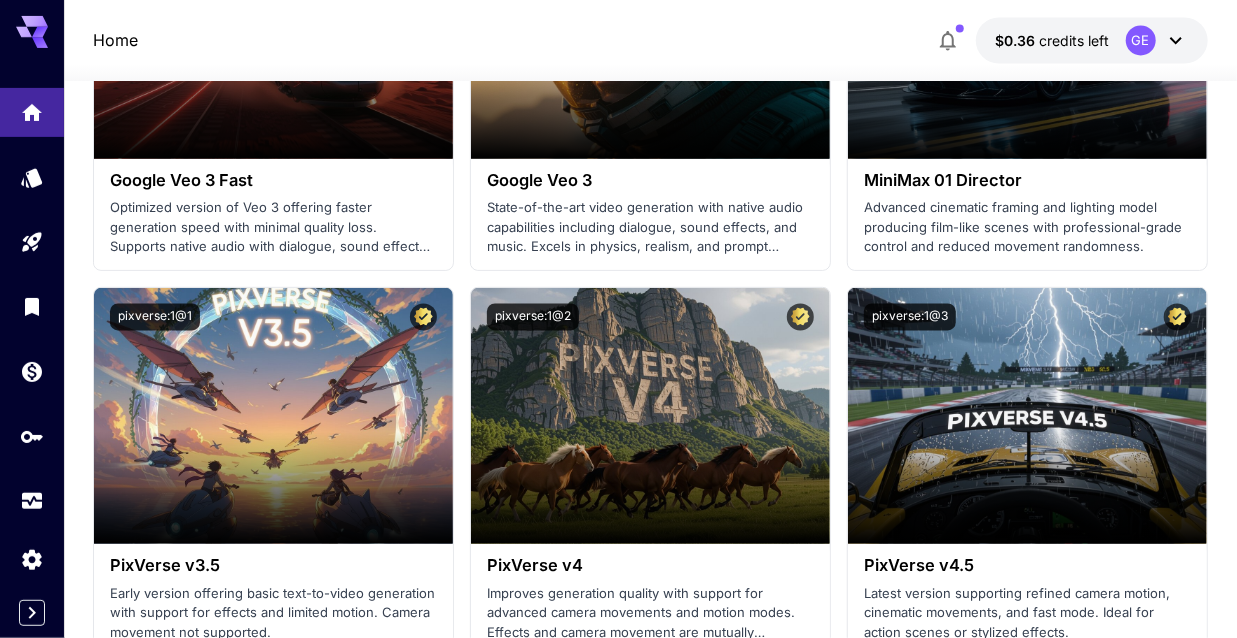 scroll, scrollTop: 1957, scrollLeft: 0, axis: vertical 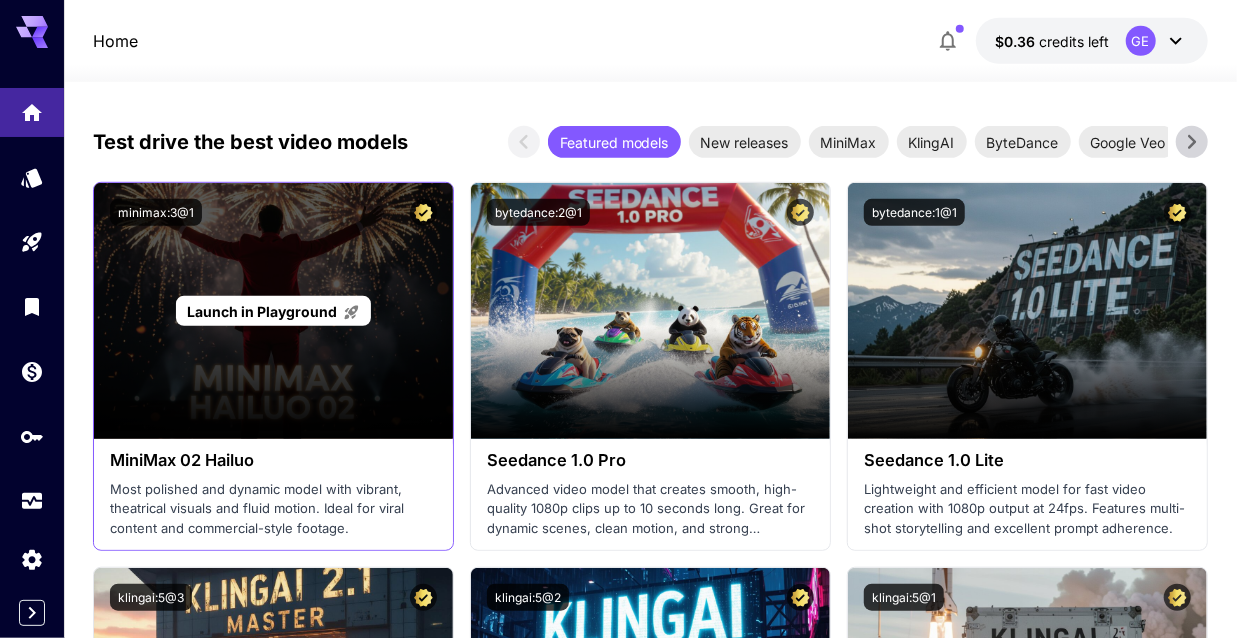 click on "Launch in Playground" at bounding box center [262, 311] 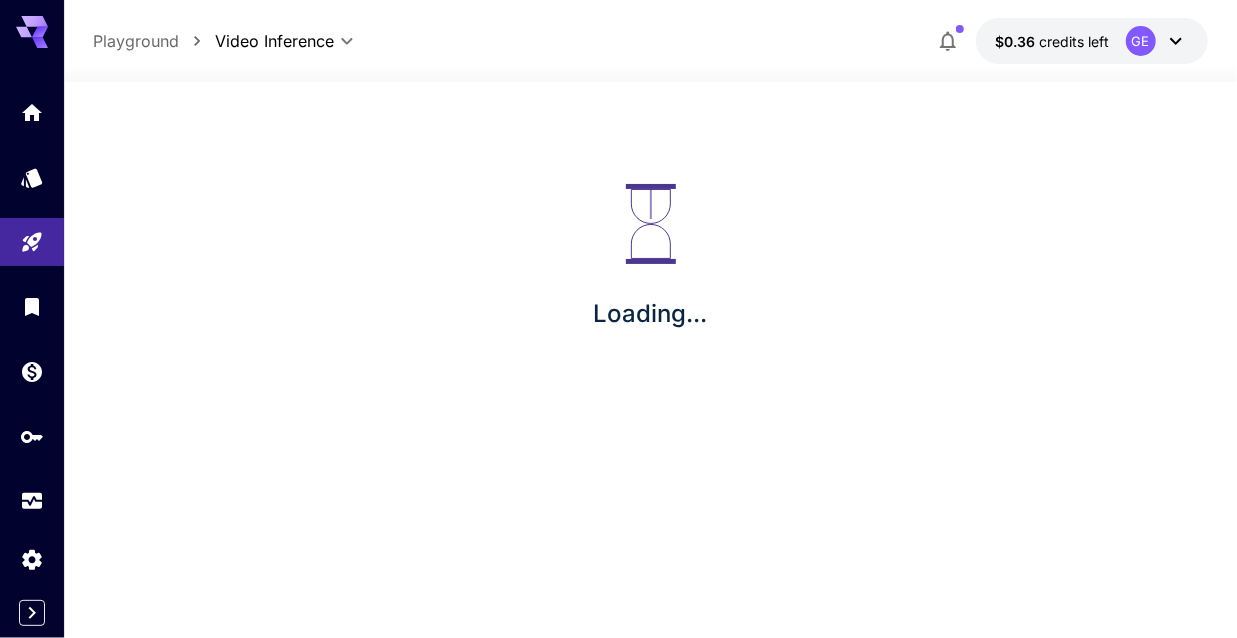 scroll, scrollTop: 0, scrollLeft: 0, axis: both 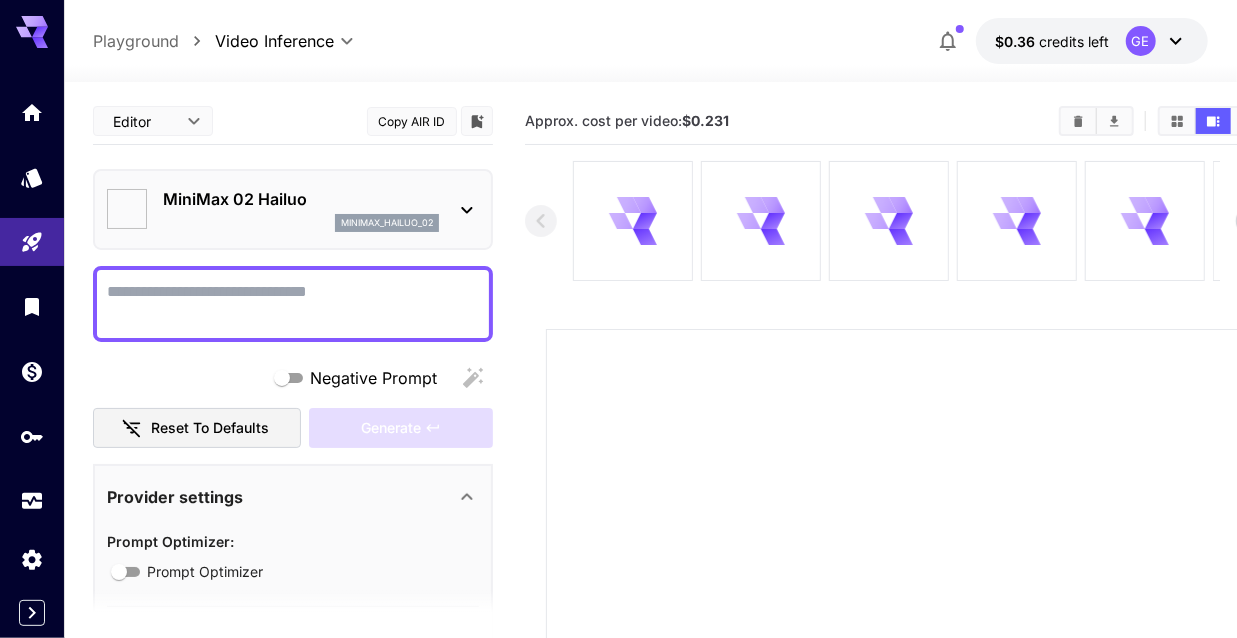 type on "*" 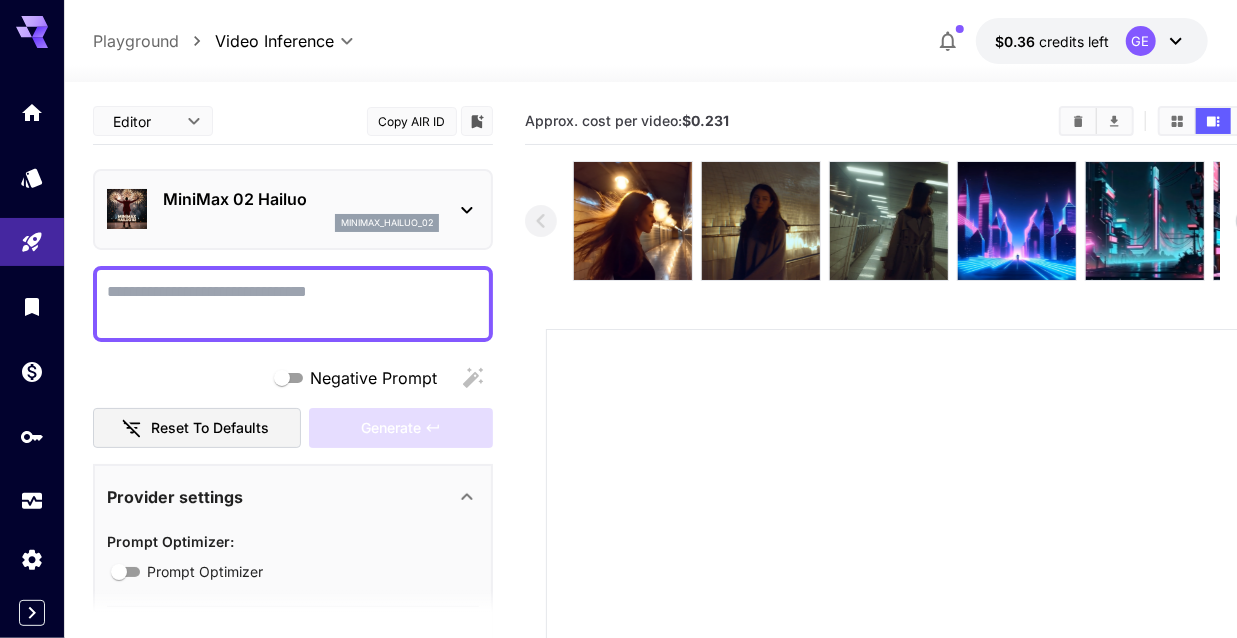 click 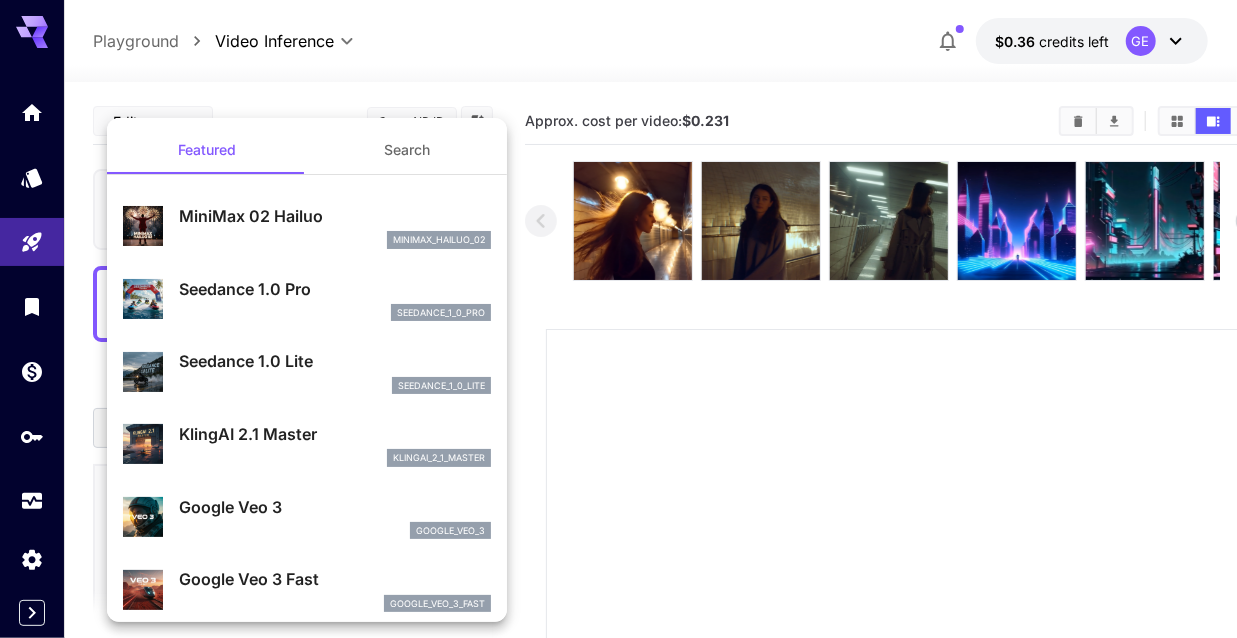 click on "MiniMax 02 Hailuo" at bounding box center [335, 216] 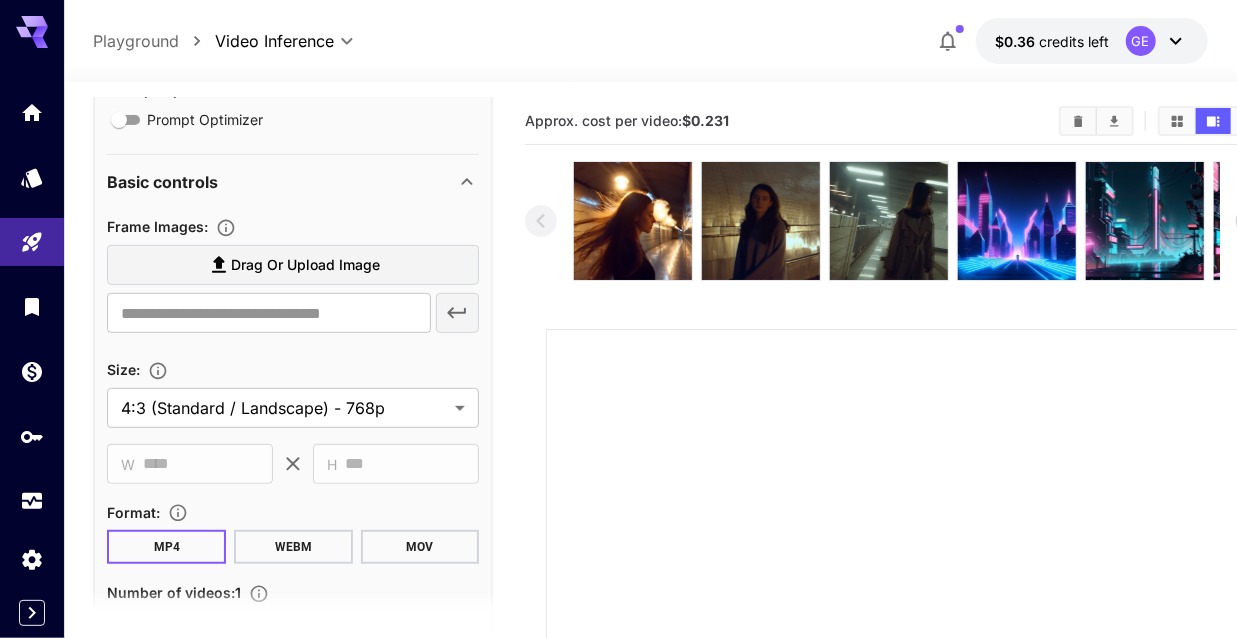 scroll, scrollTop: 565, scrollLeft: 0, axis: vertical 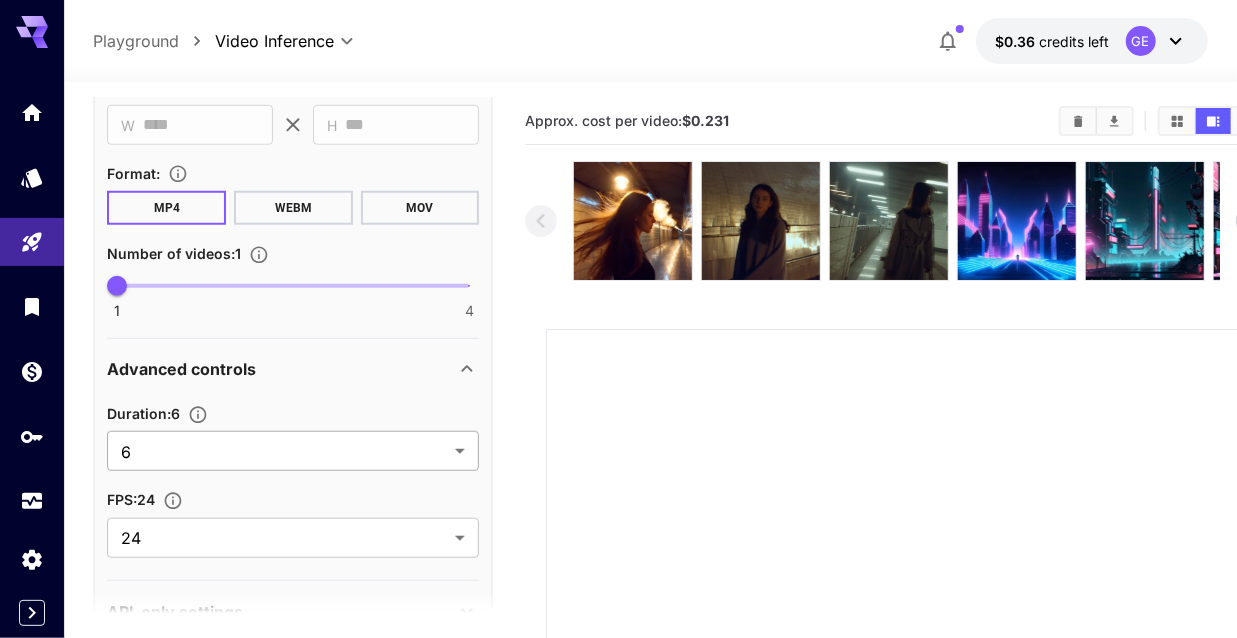 click on "**********" at bounding box center (618, 544) 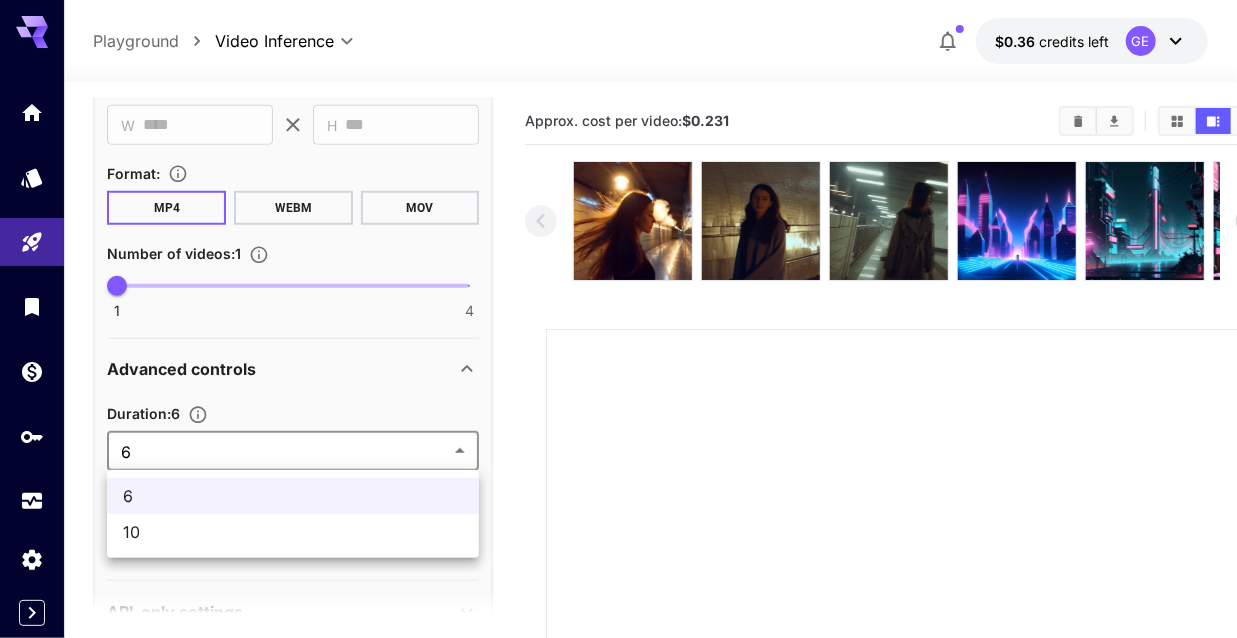 click at bounding box center [618, 319] 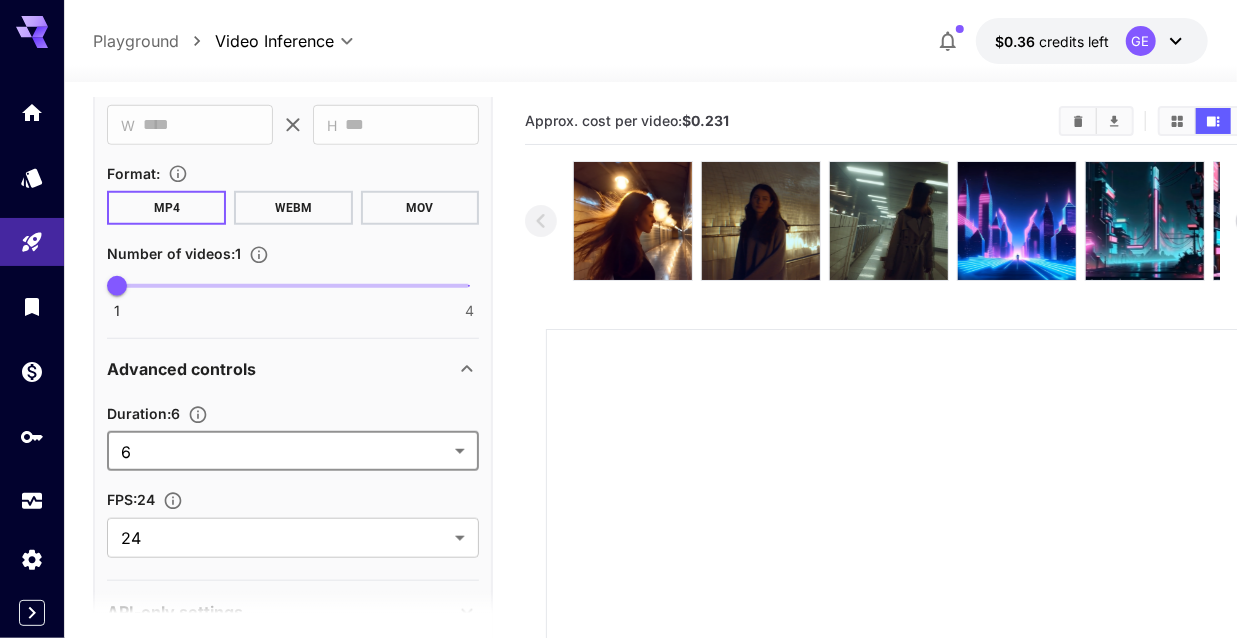scroll, scrollTop: 843, scrollLeft: 0, axis: vertical 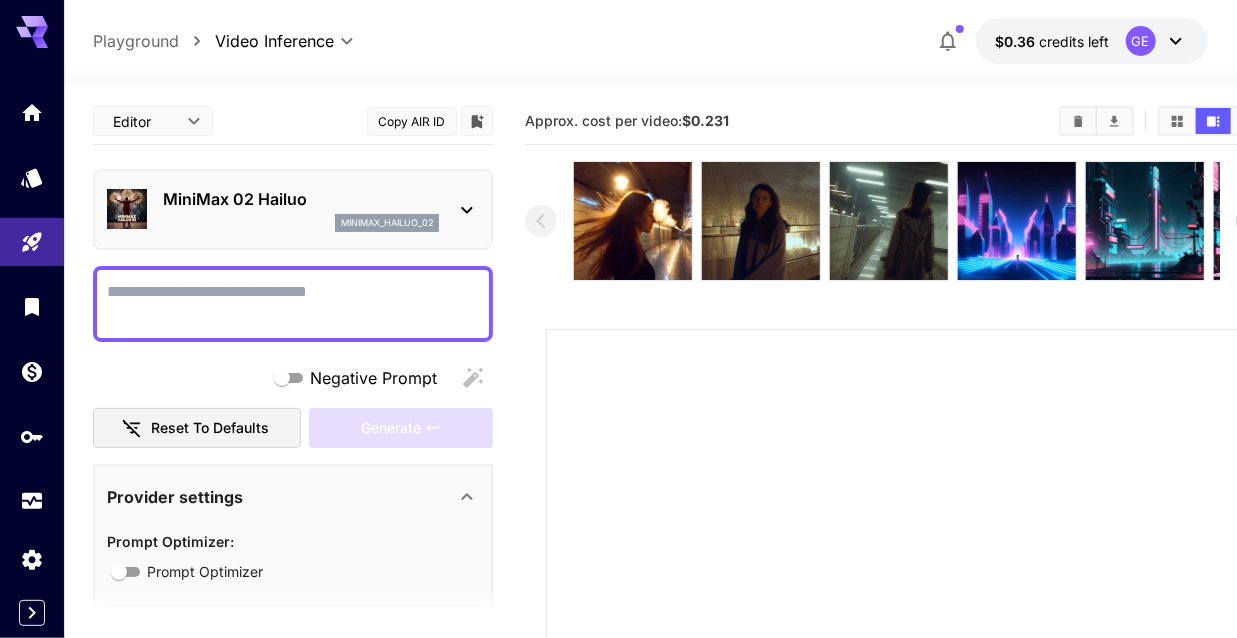 click at bounding box center (127, 209) 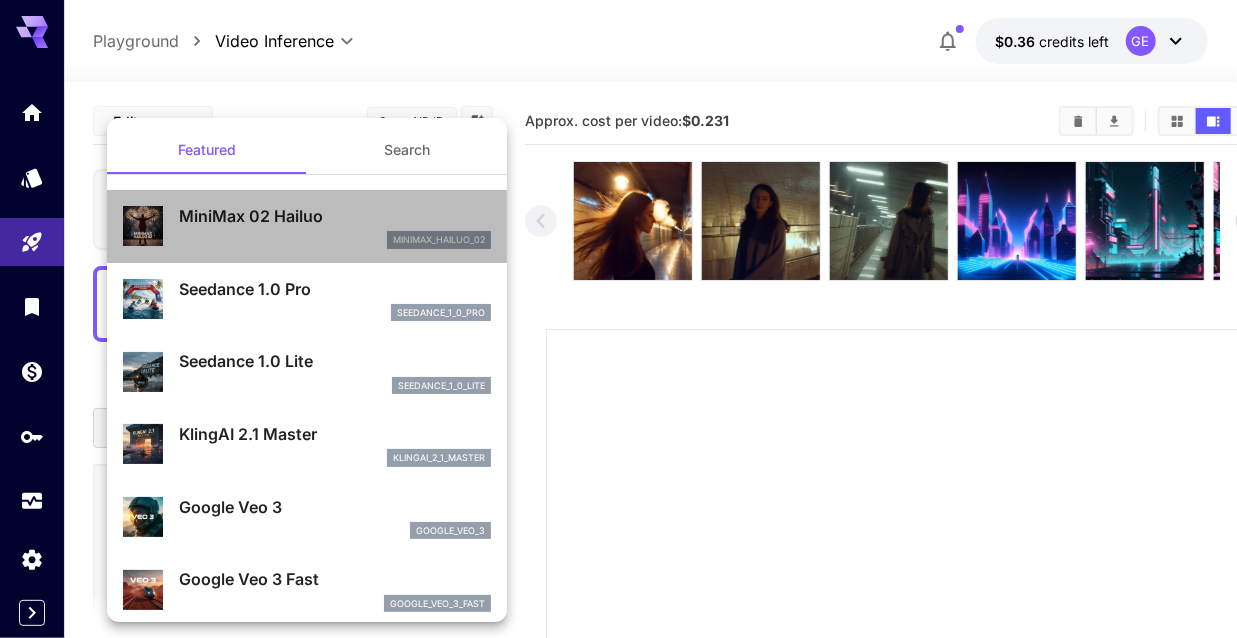 click on "MiniMax 02 Hailuo minimax_hailuo_02" at bounding box center (307, 226) 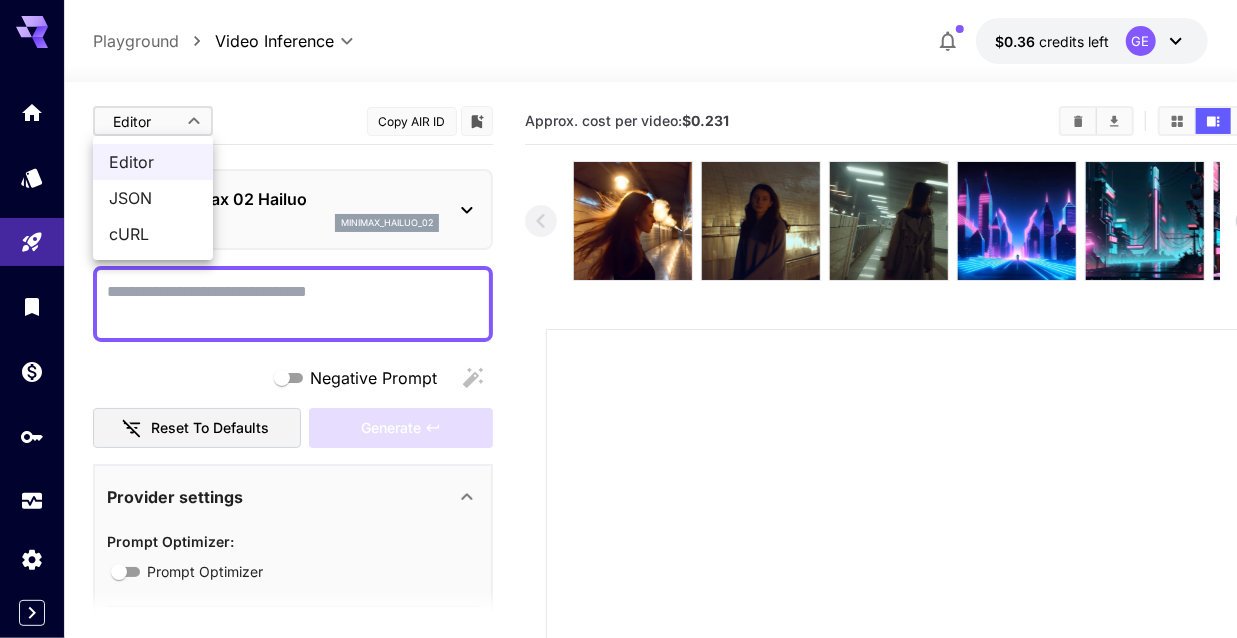 click on "**********" at bounding box center (618, 544) 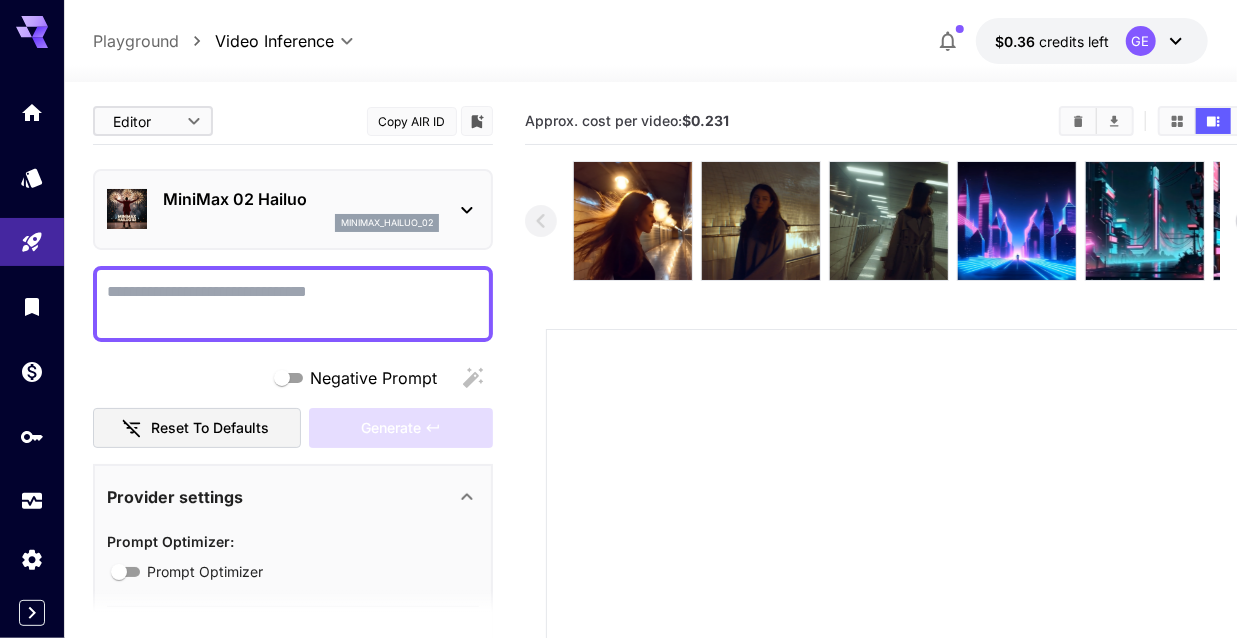 scroll, scrollTop: 104, scrollLeft: 0, axis: vertical 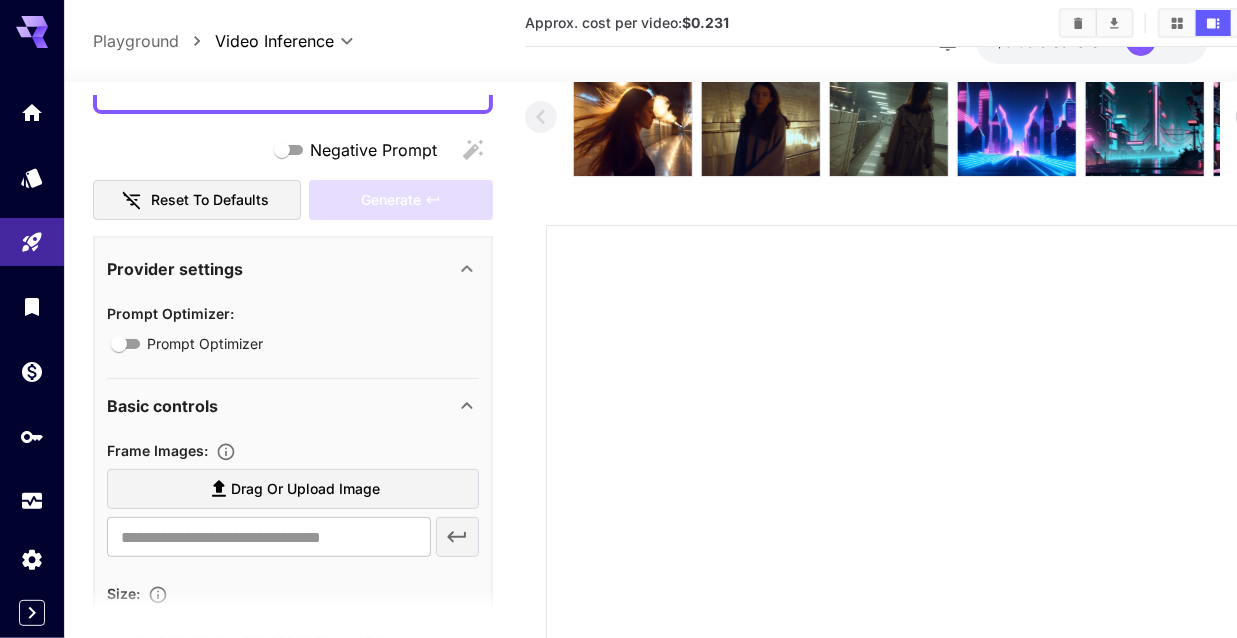 click on "Prompt Optimizer" at bounding box center [205, 343] 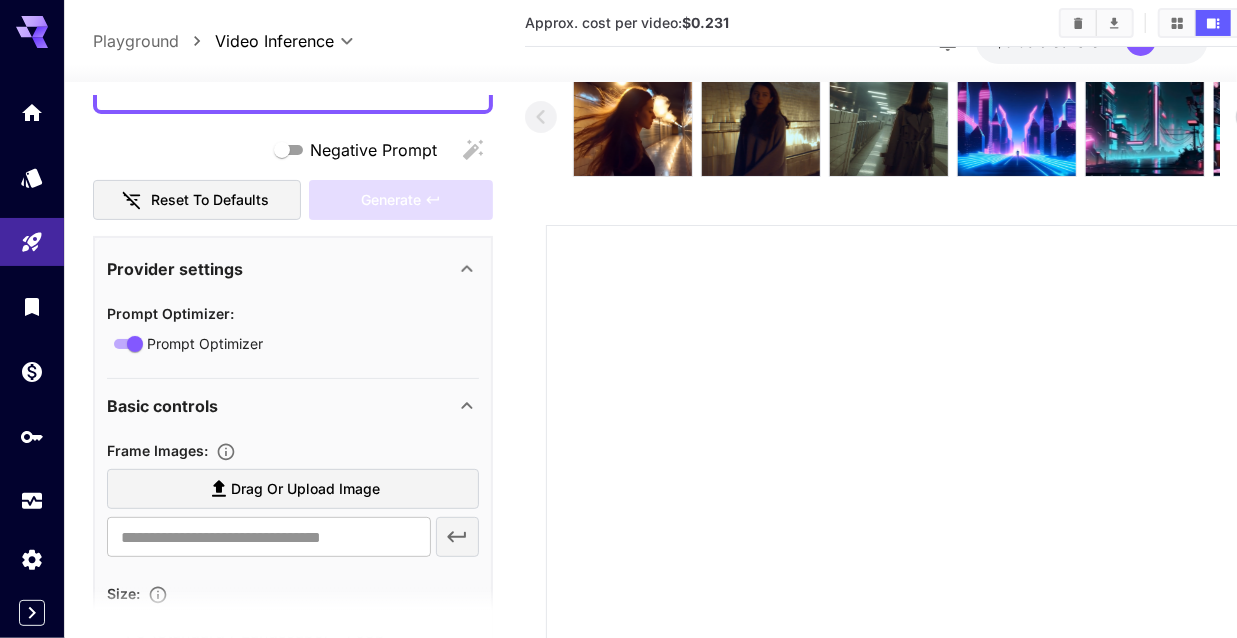 click on "Prompt Optimizer" at bounding box center [205, 343] 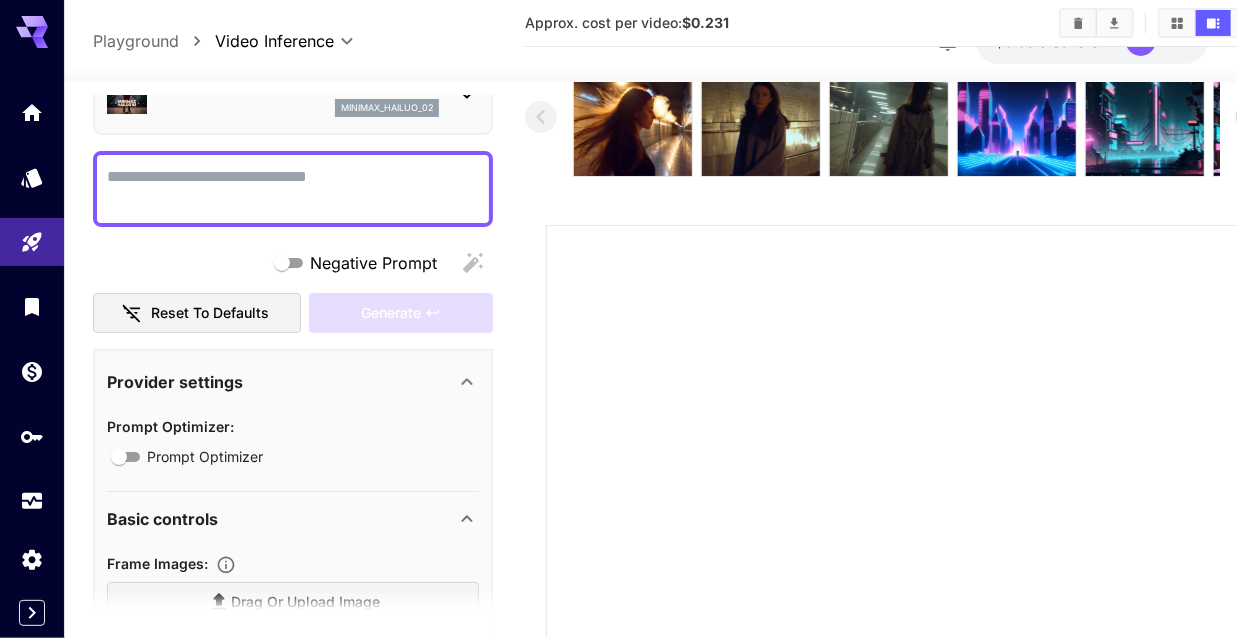scroll, scrollTop: 0, scrollLeft: 0, axis: both 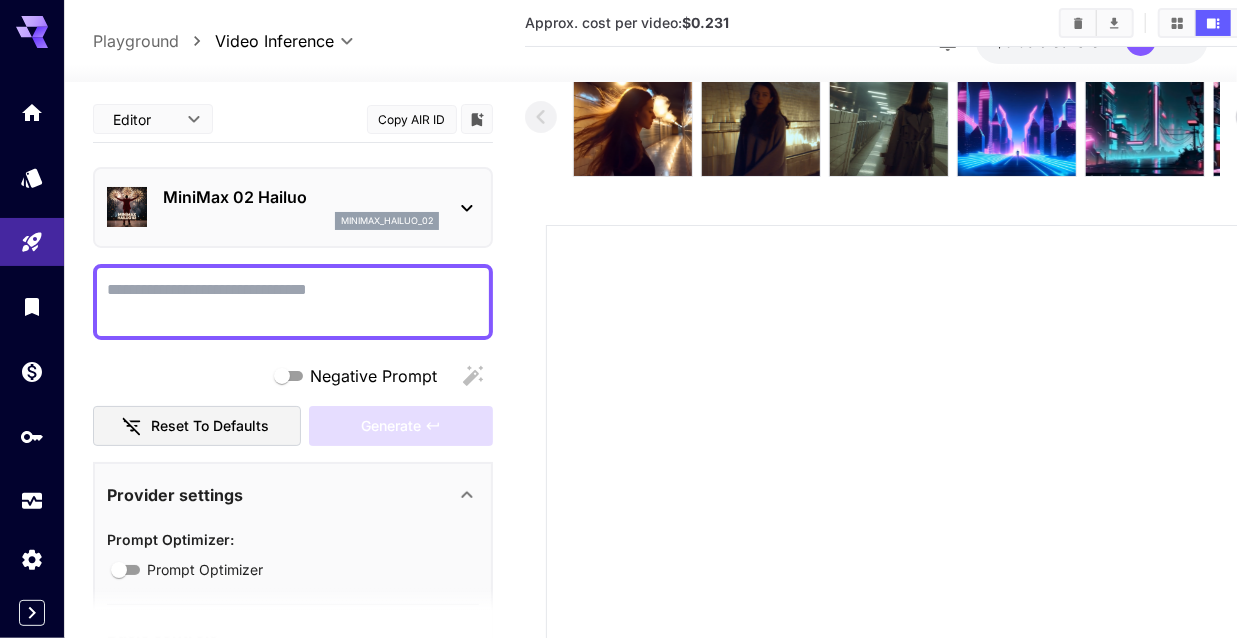 click on "MiniMax 02 Hailuo" at bounding box center (301, 197) 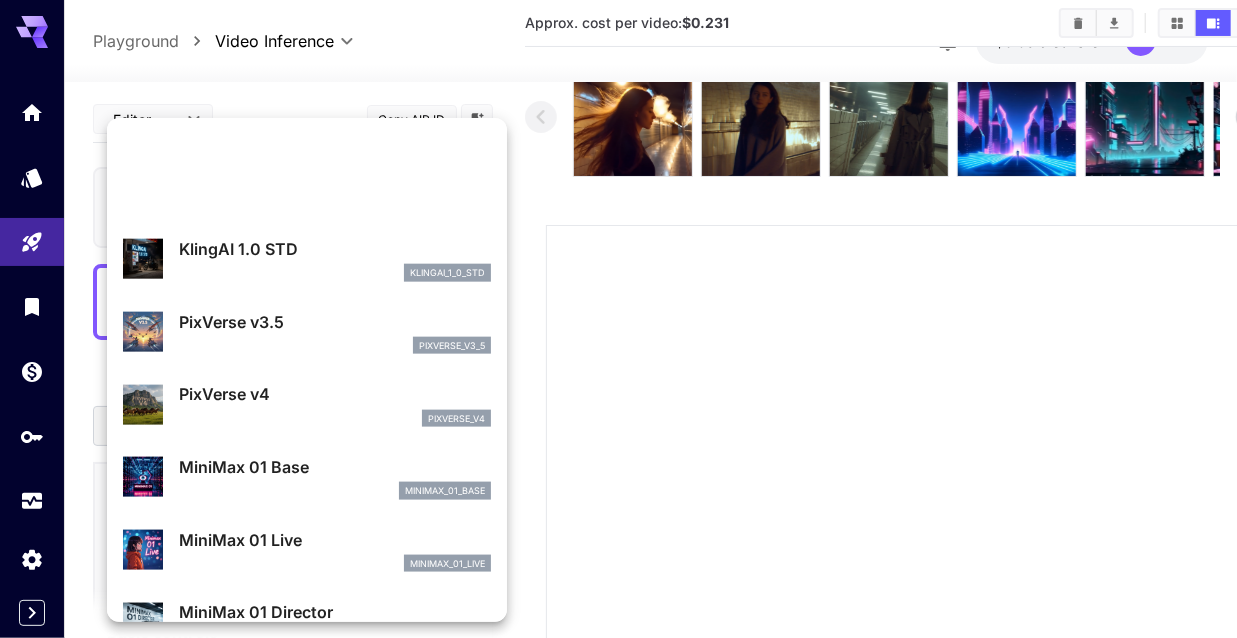 scroll, scrollTop: 1248, scrollLeft: 0, axis: vertical 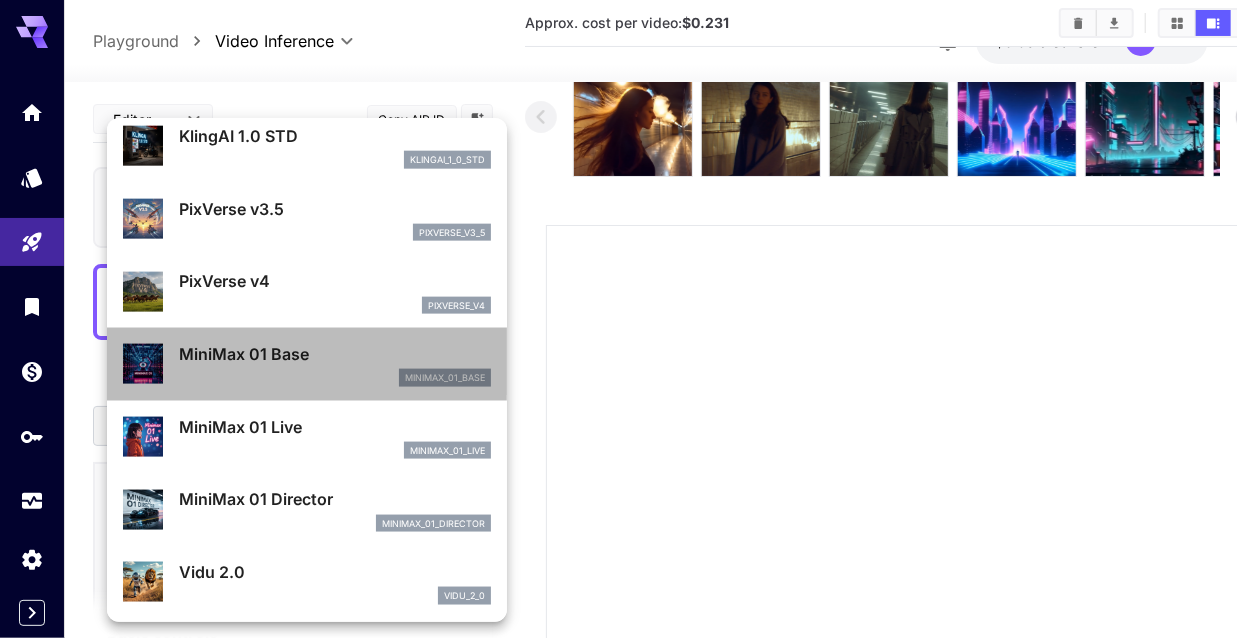 click on "MiniMax 01 Base" at bounding box center [335, 354] 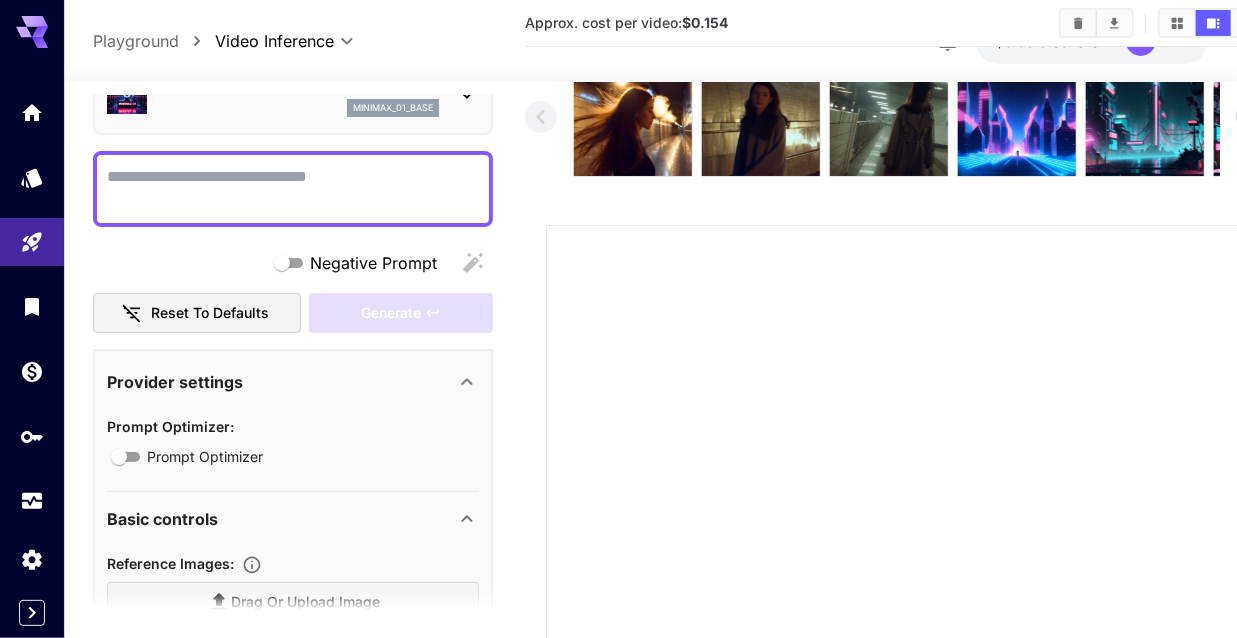 scroll, scrollTop: 0, scrollLeft: 0, axis: both 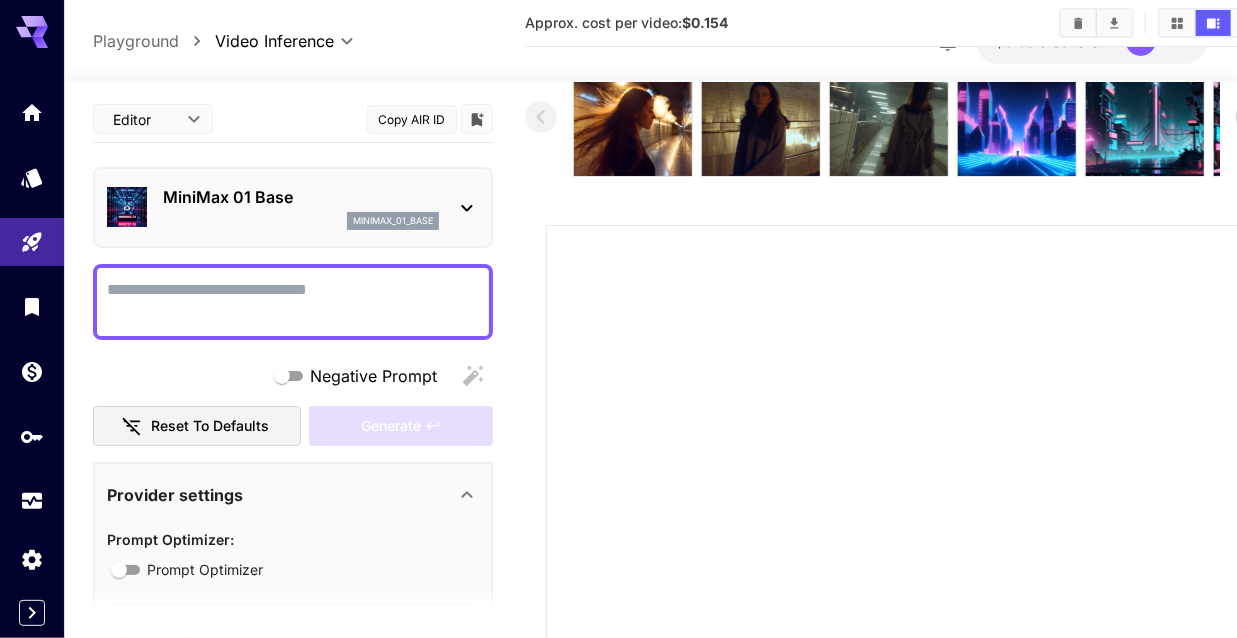 click on "MiniMax 01 Base" at bounding box center [301, 197] 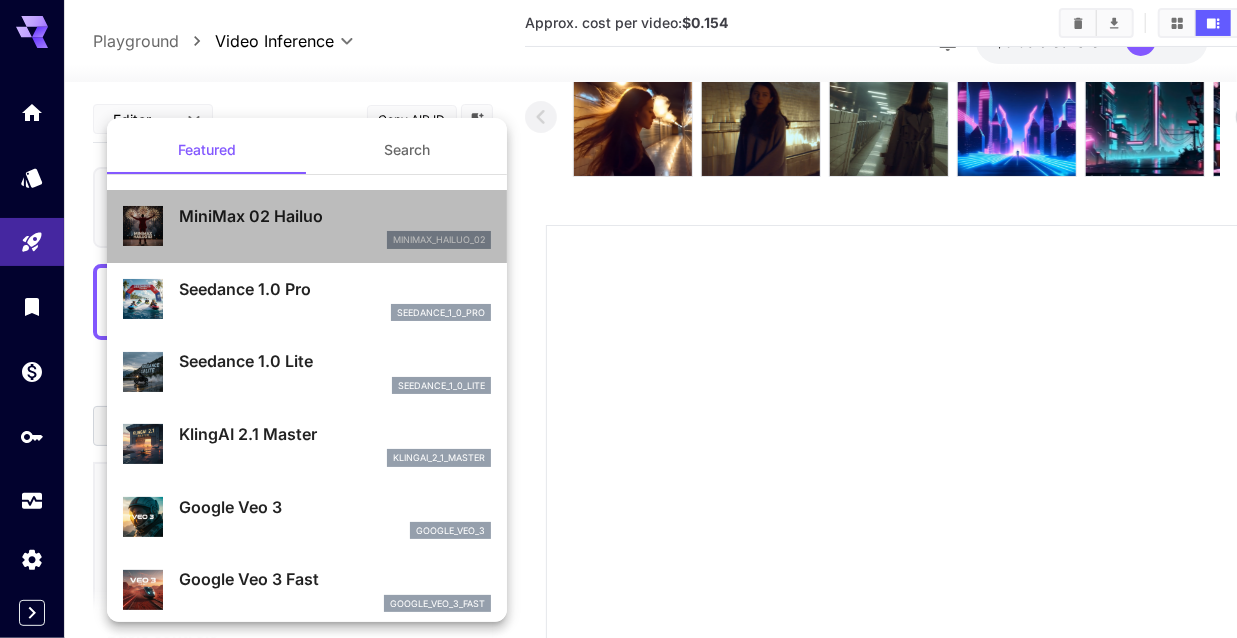 click on "MiniMax 02 Hailuo" at bounding box center [335, 216] 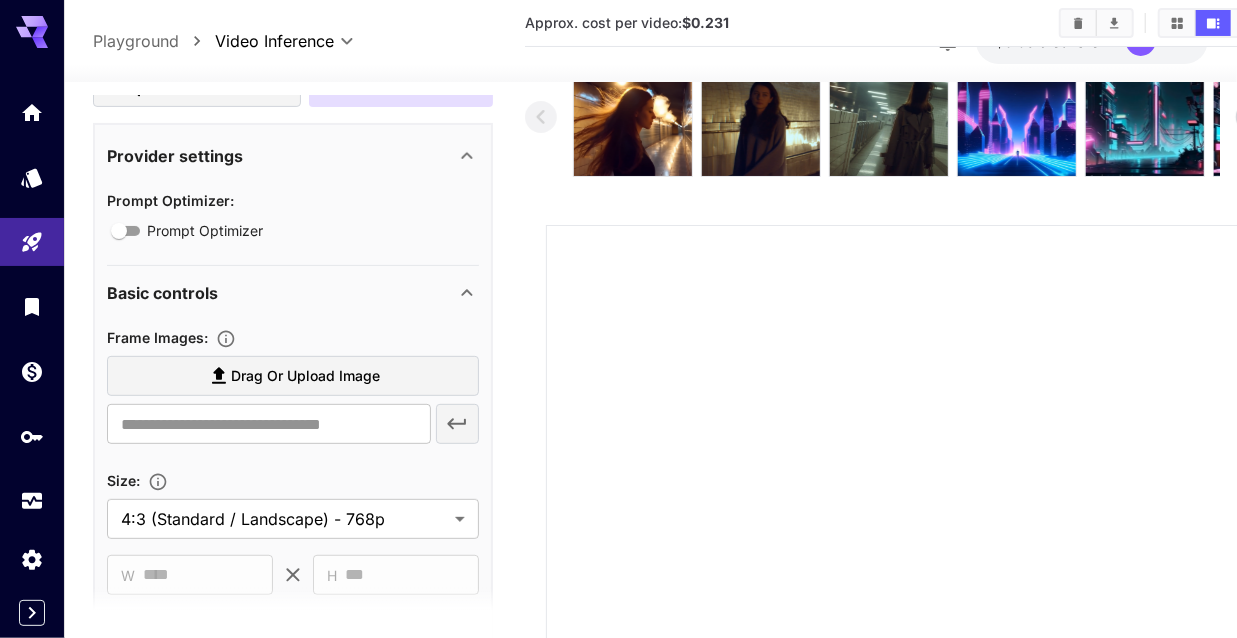 scroll, scrollTop: 452, scrollLeft: 0, axis: vertical 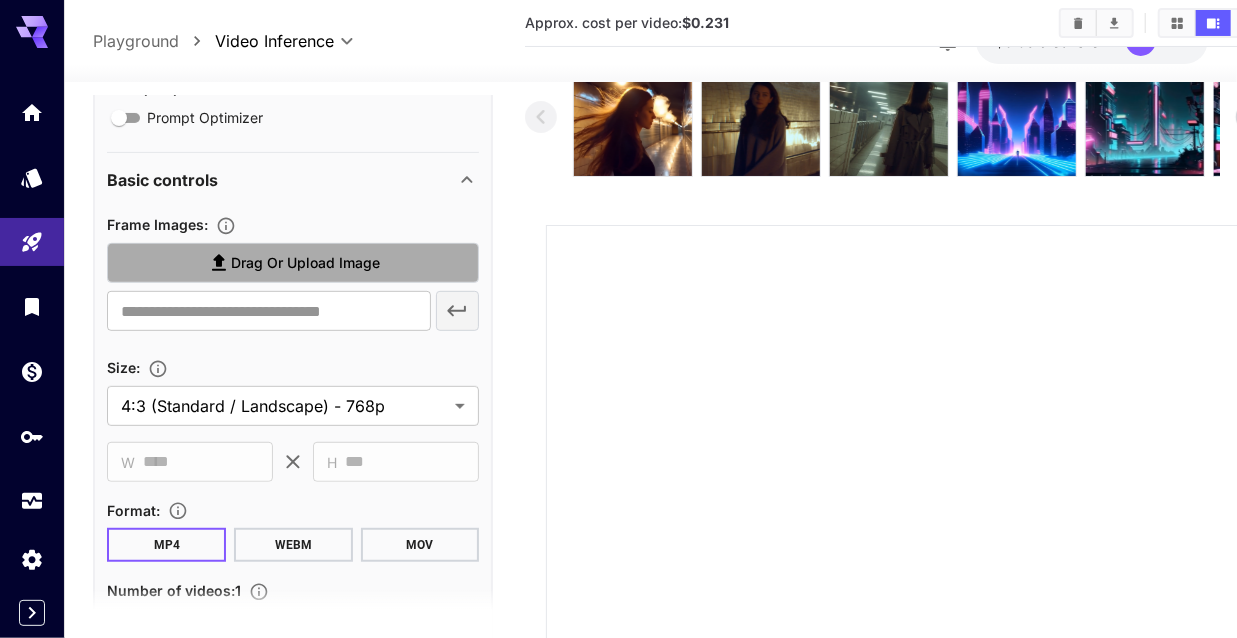 click on "Drag or upload image" at bounding box center [305, 263] 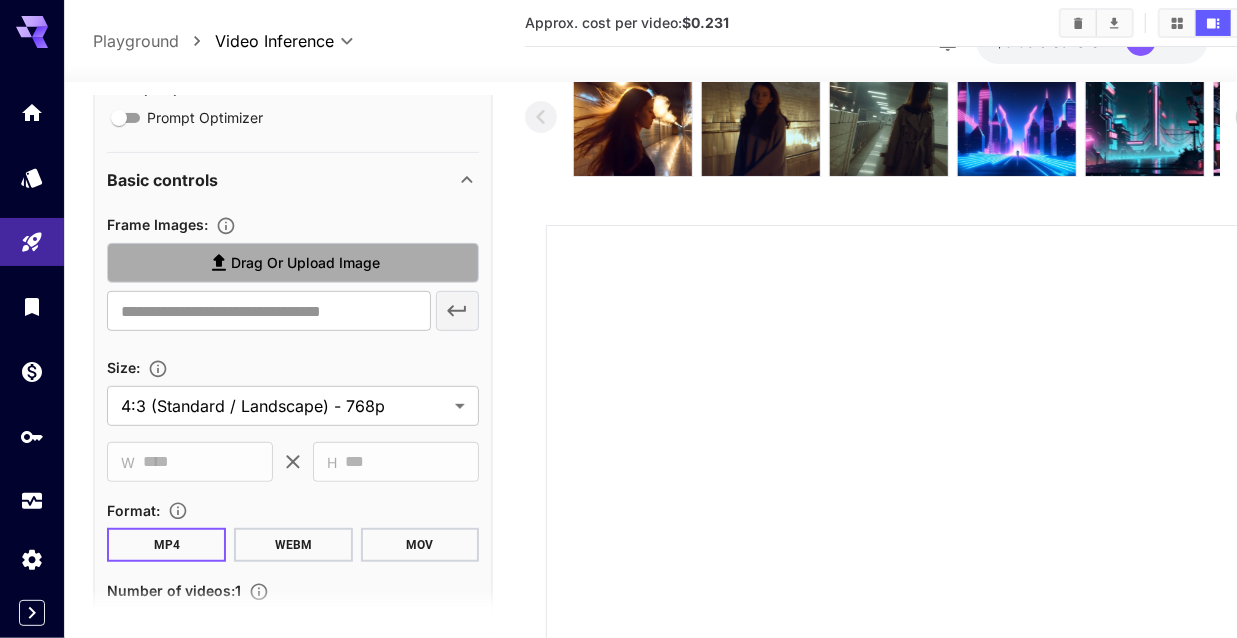 click on "Drag or upload image" at bounding box center [0, 0] 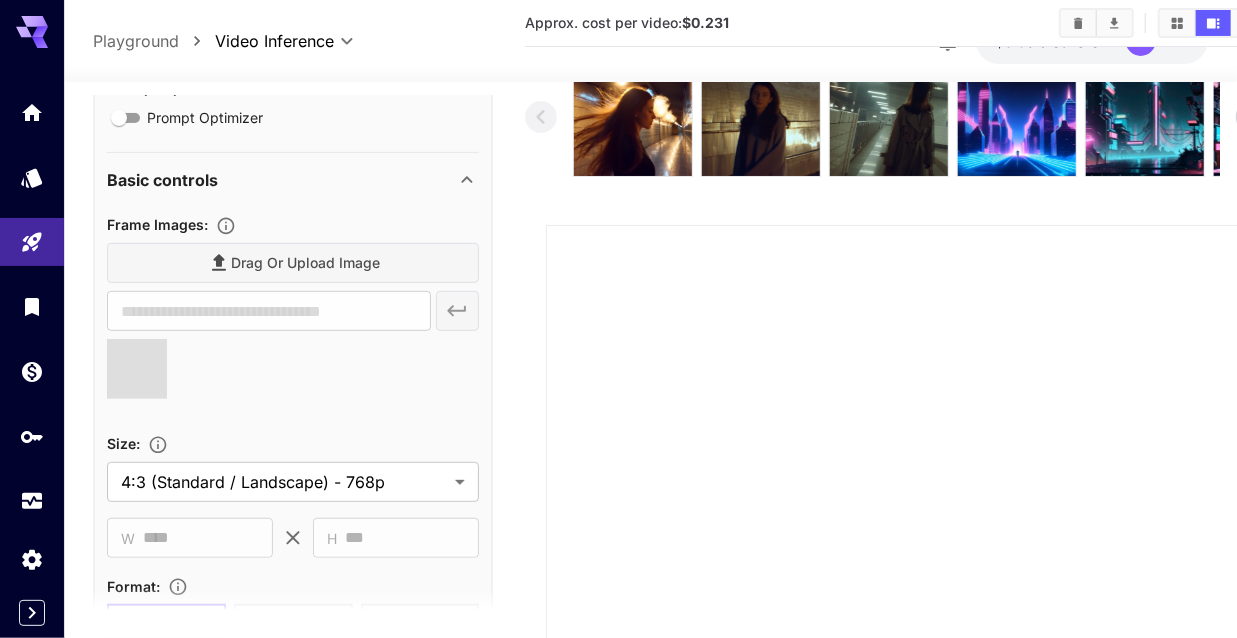 type on "**********" 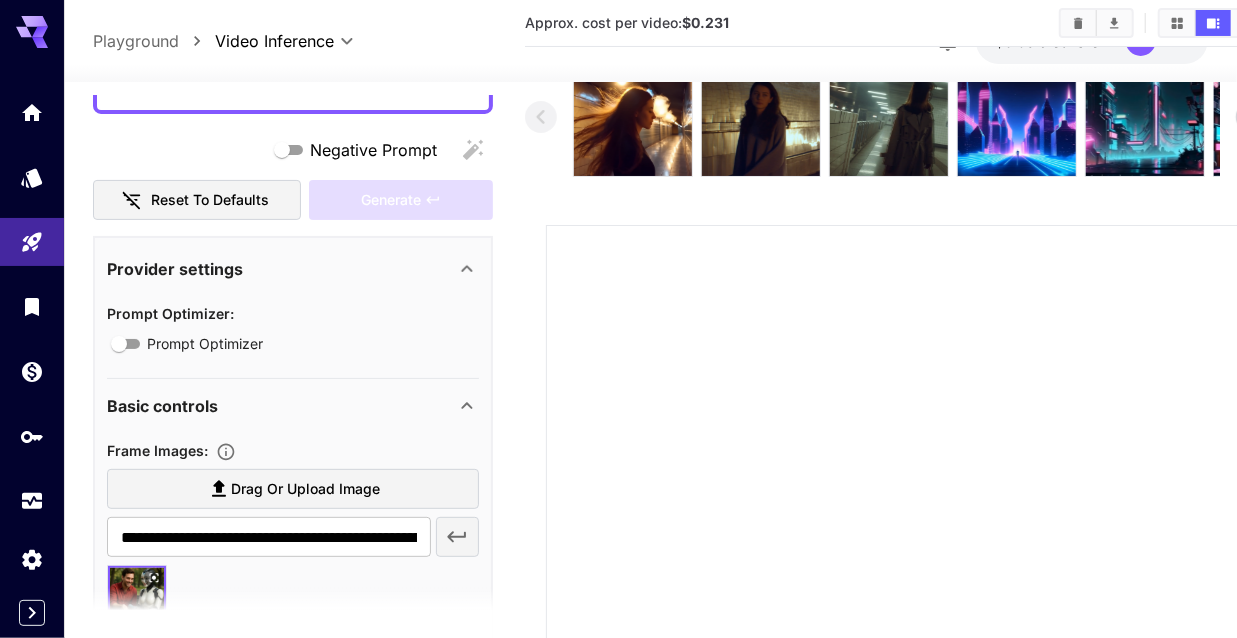 scroll, scrollTop: 113, scrollLeft: 0, axis: vertical 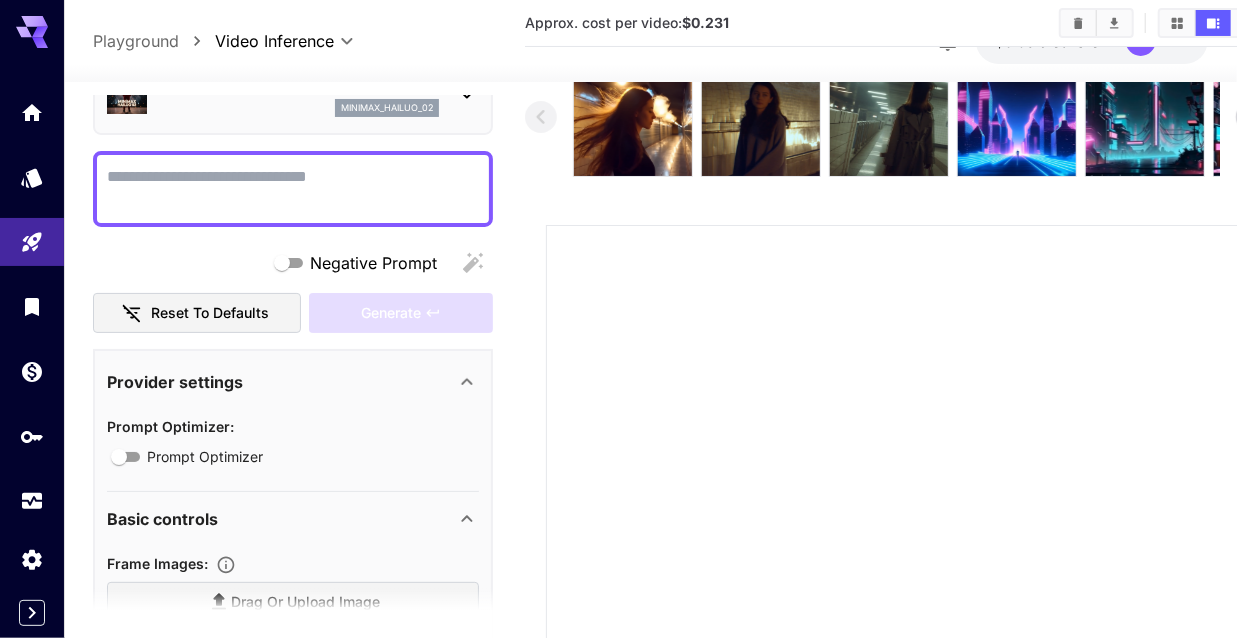 click on "Negative Prompt" at bounding box center [293, 189] 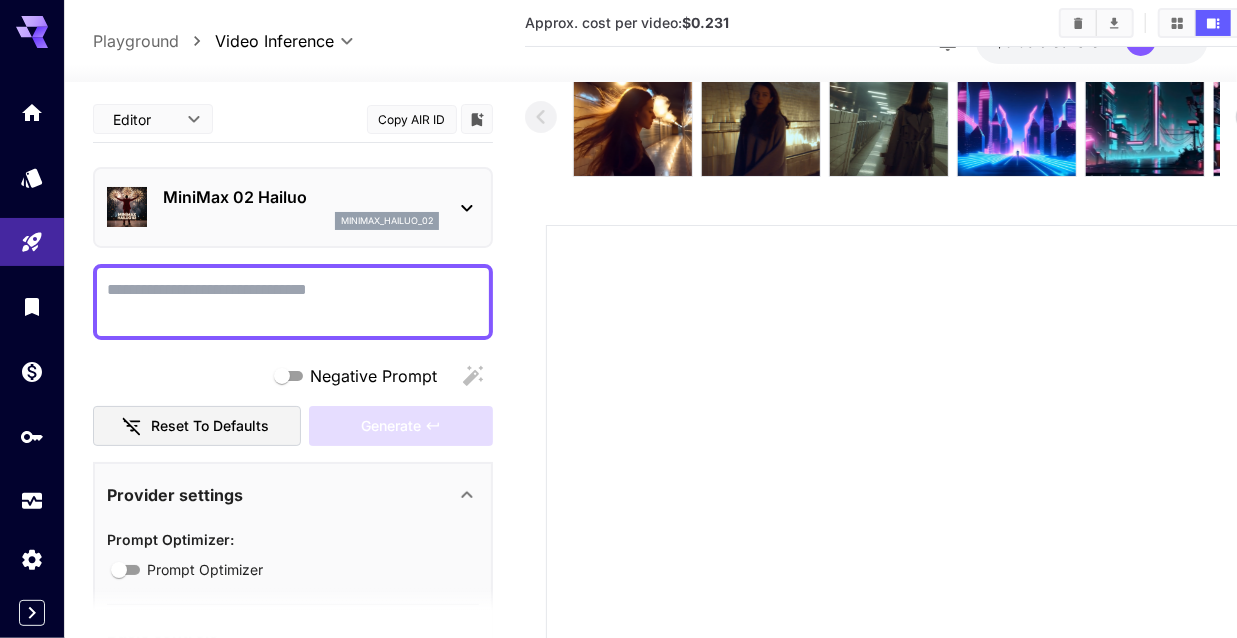 click on "Negative Prompt" at bounding box center (293, 302) 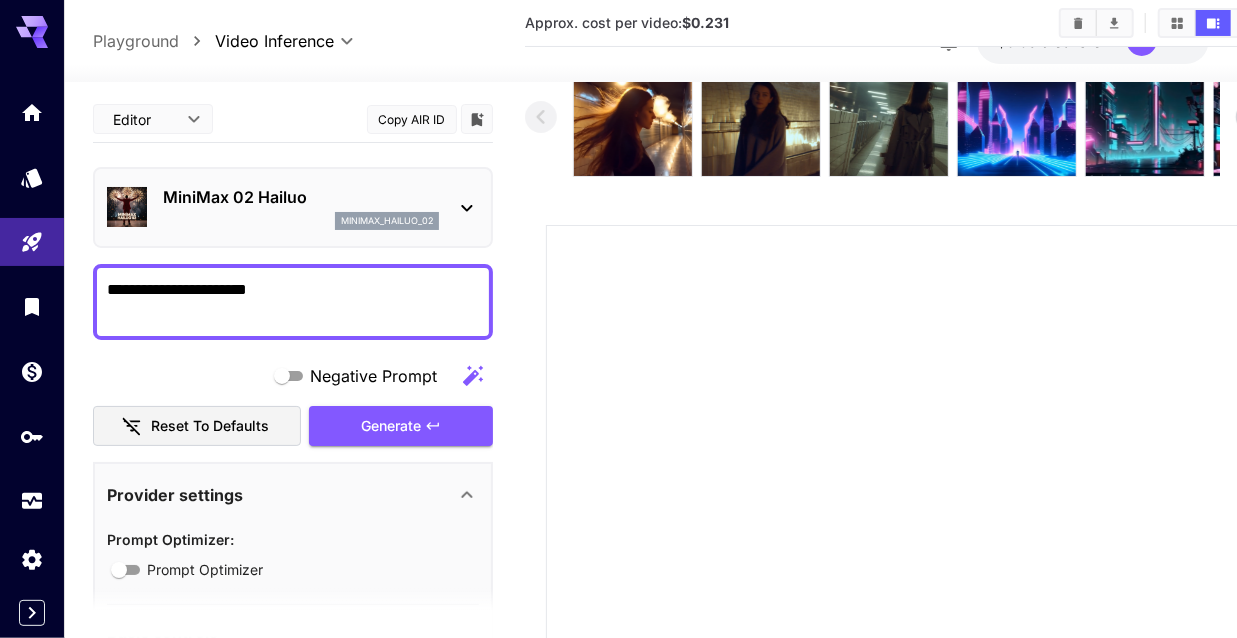 click on "**********" at bounding box center (293, 302) 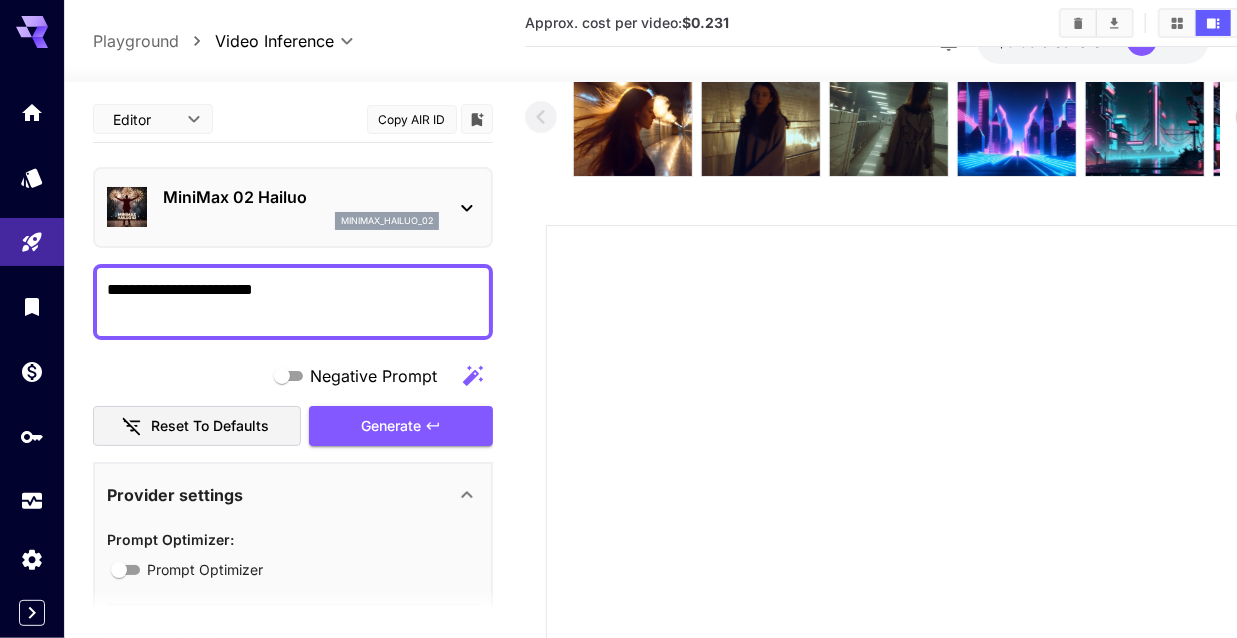 click on "**********" at bounding box center (293, 302) 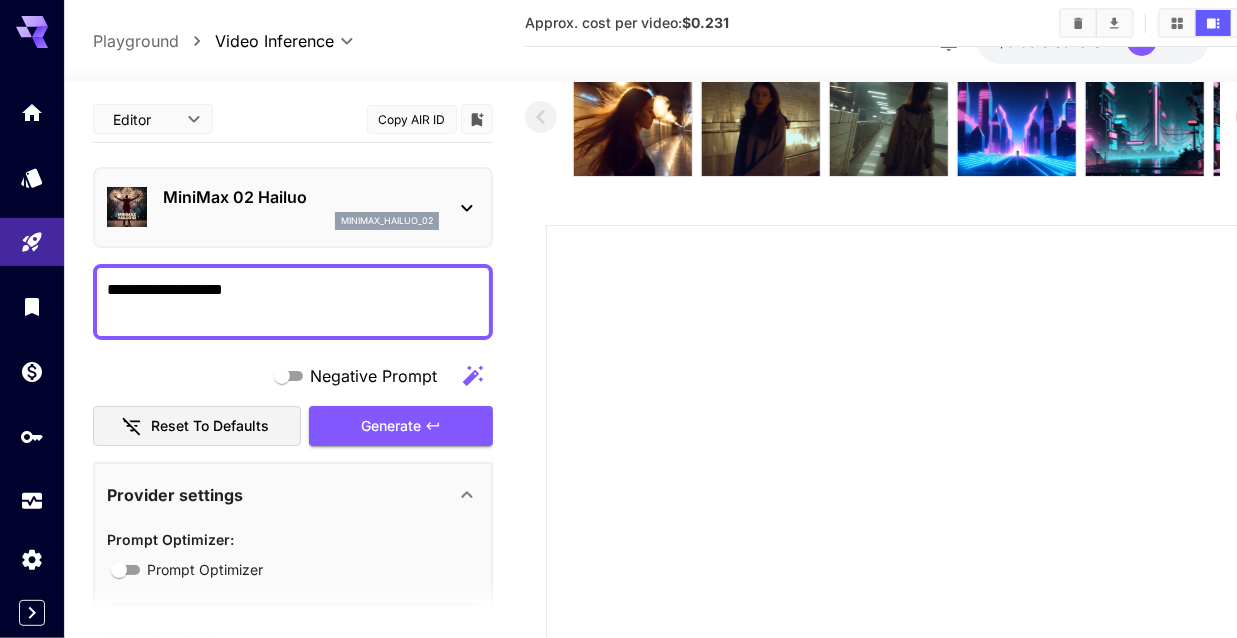 click on "**********" at bounding box center [293, 302] 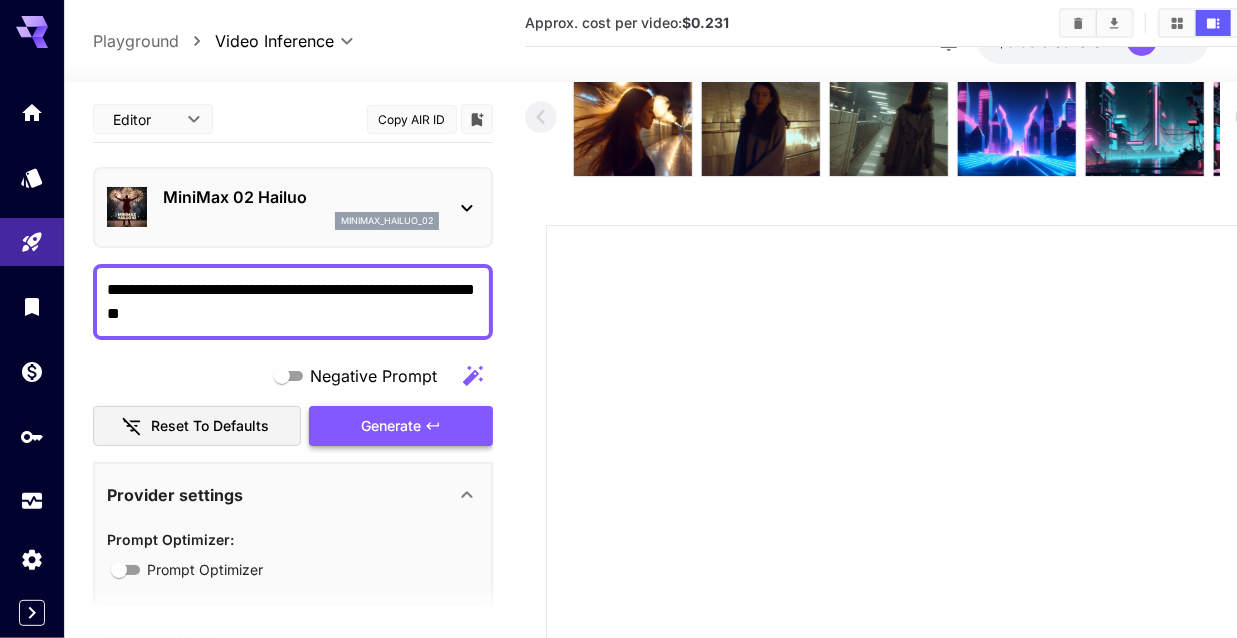 type on "**********" 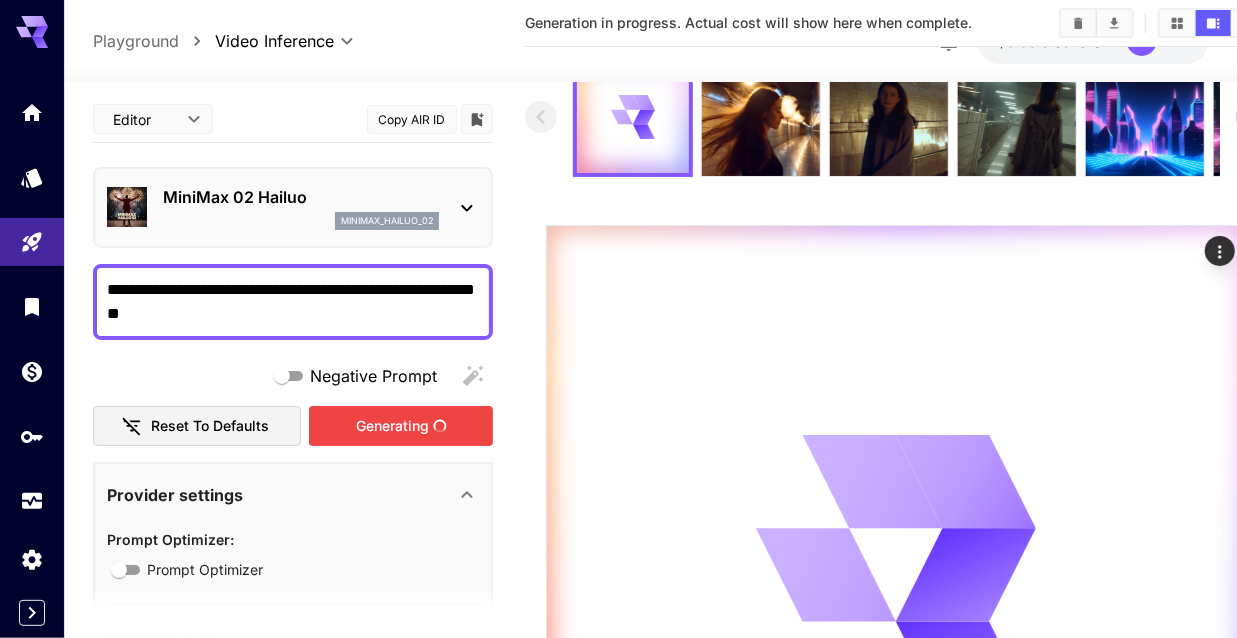 click on "Generating" at bounding box center [392, 426] 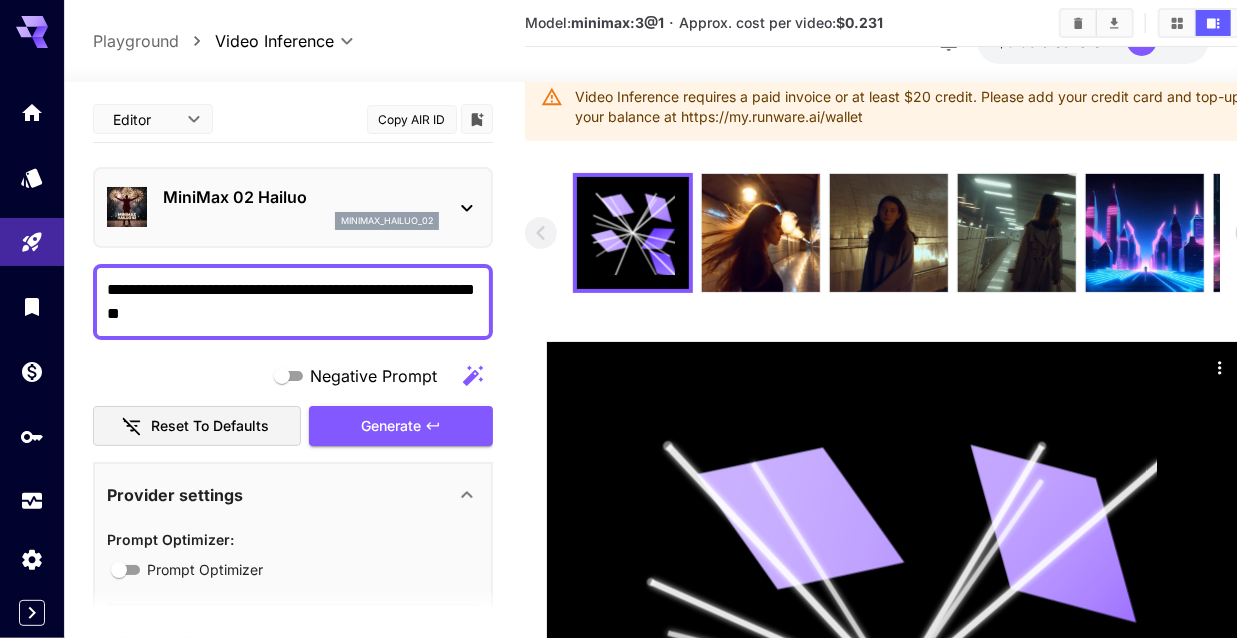 drag, startPoint x: 242, startPoint y: 320, endPoint x: 70, endPoint y: 288, distance: 174.95142 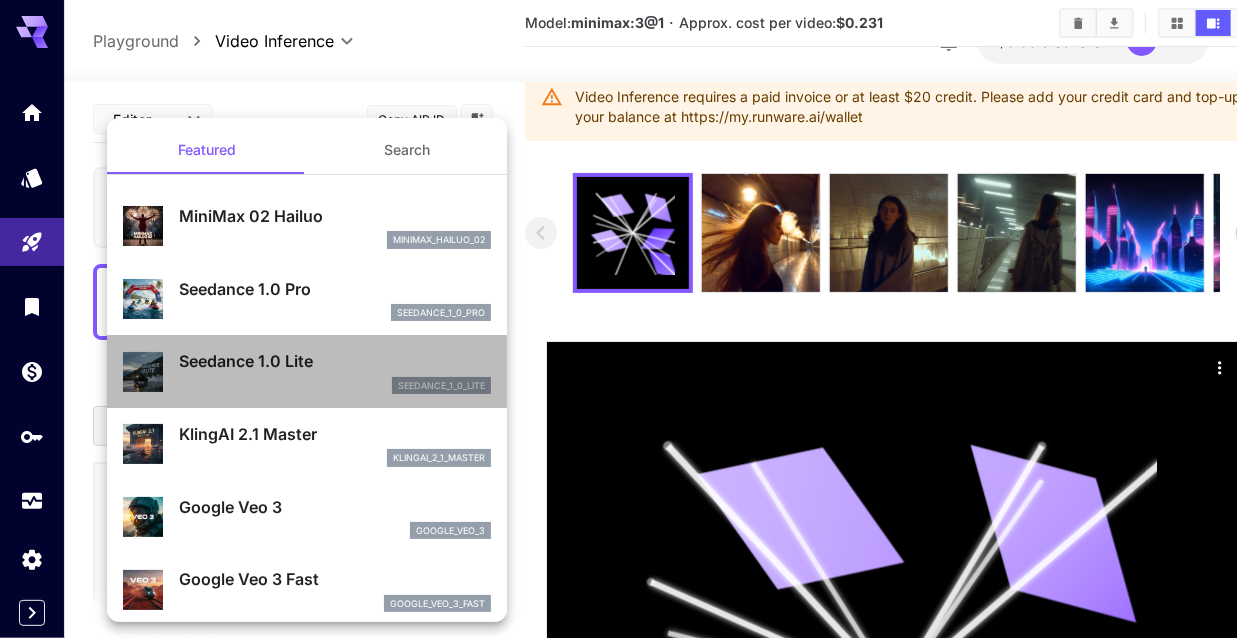 click on "Seedance 1.0 Lite" at bounding box center (335, 361) 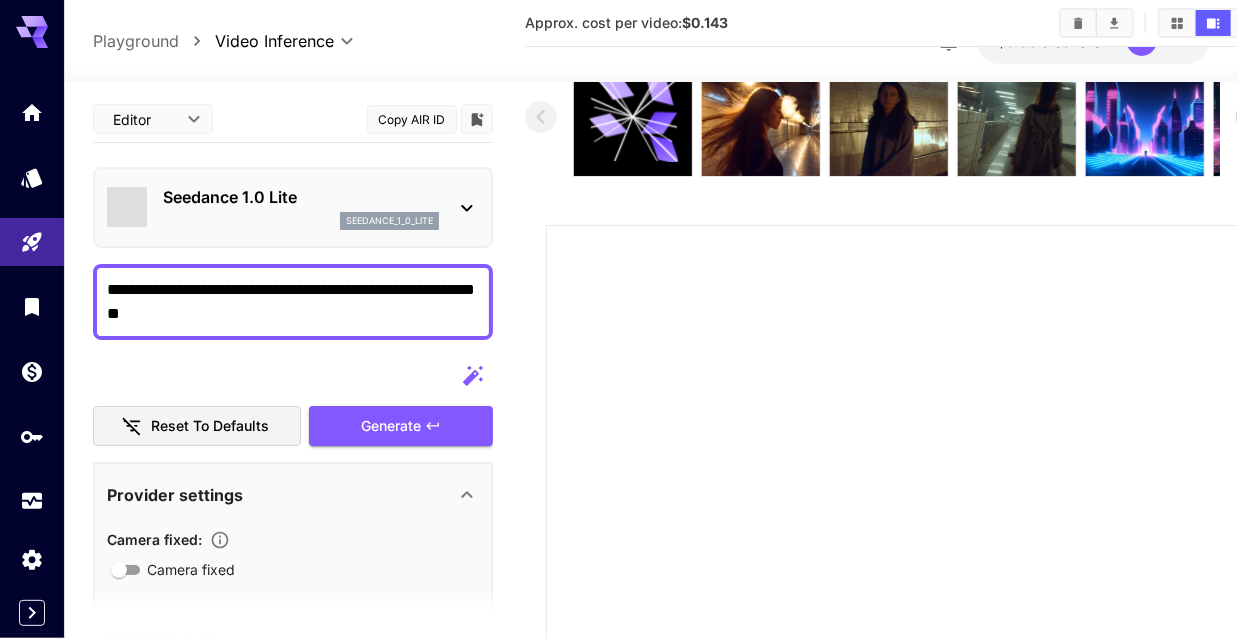 type on "*" 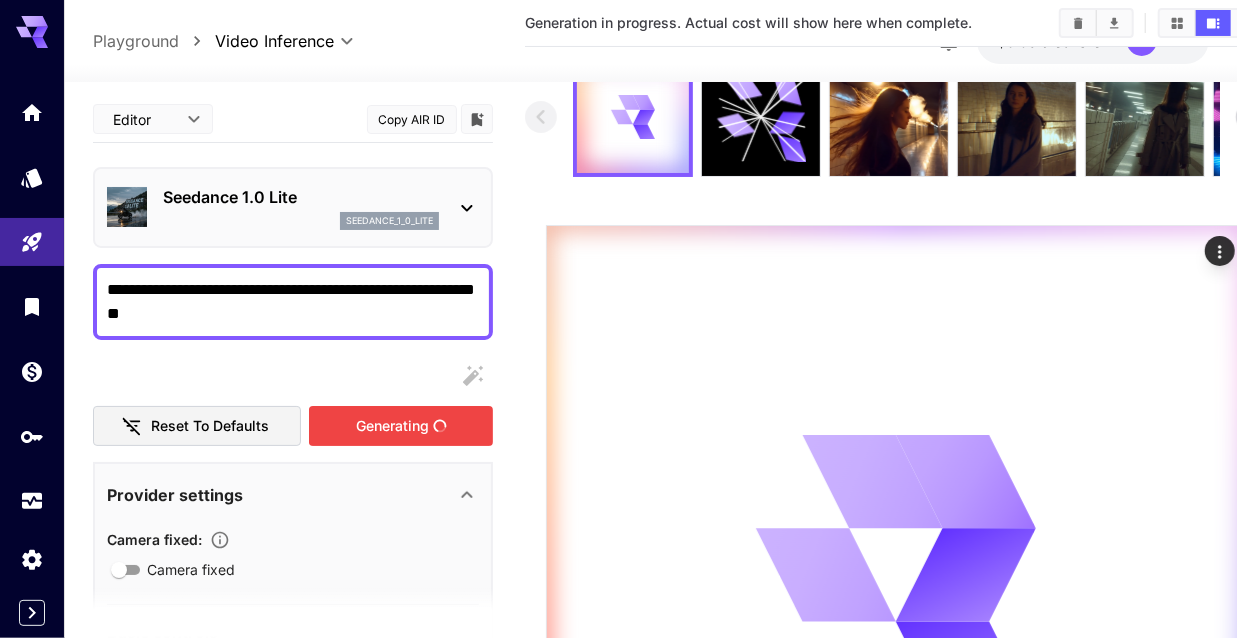 click on "Generating" at bounding box center [401, 426] 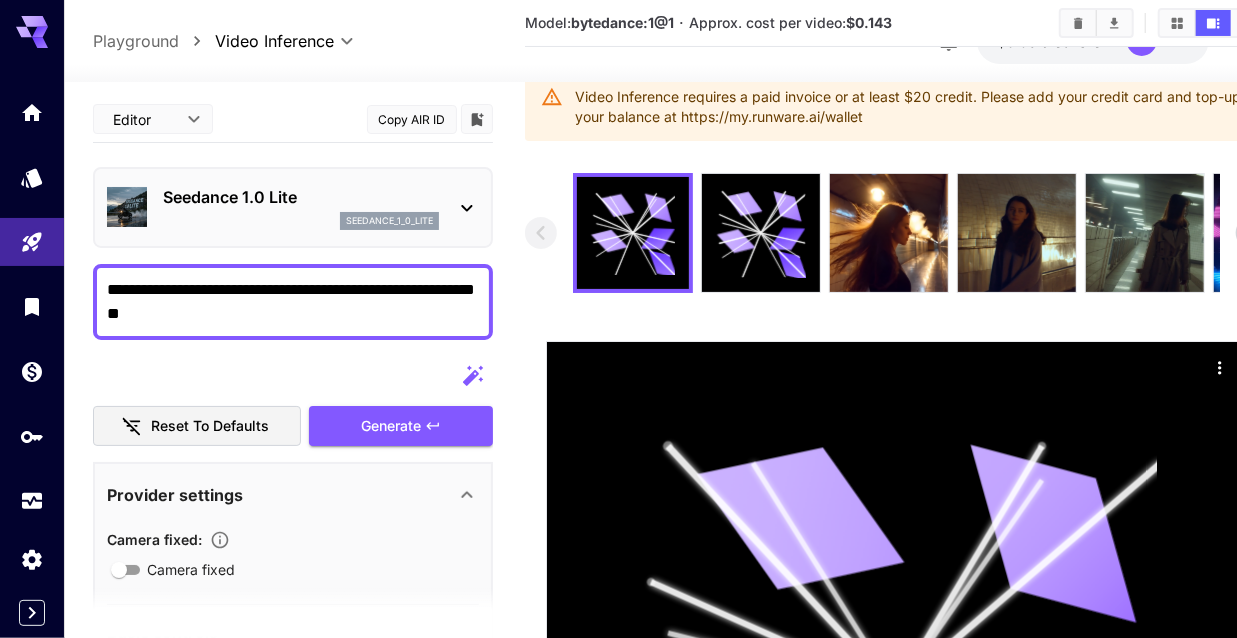 drag, startPoint x: 79, startPoint y: 61, endPoint x: 38, endPoint y: 22, distance: 56.586216 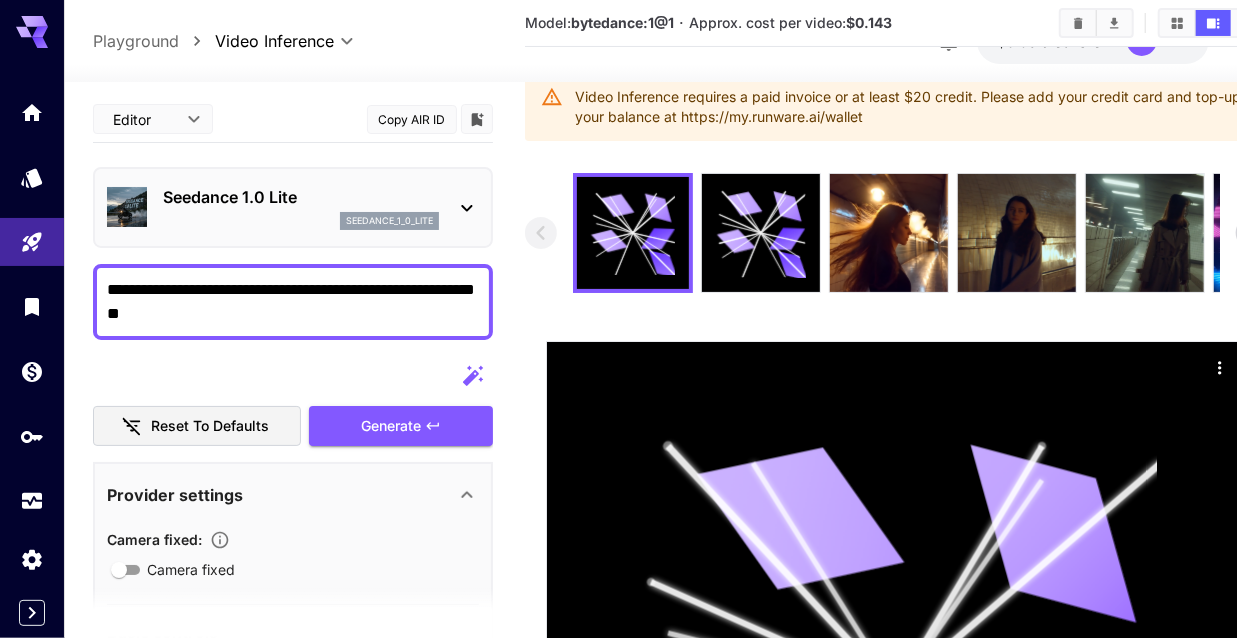 click on "**********" at bounding box center [618, 498] 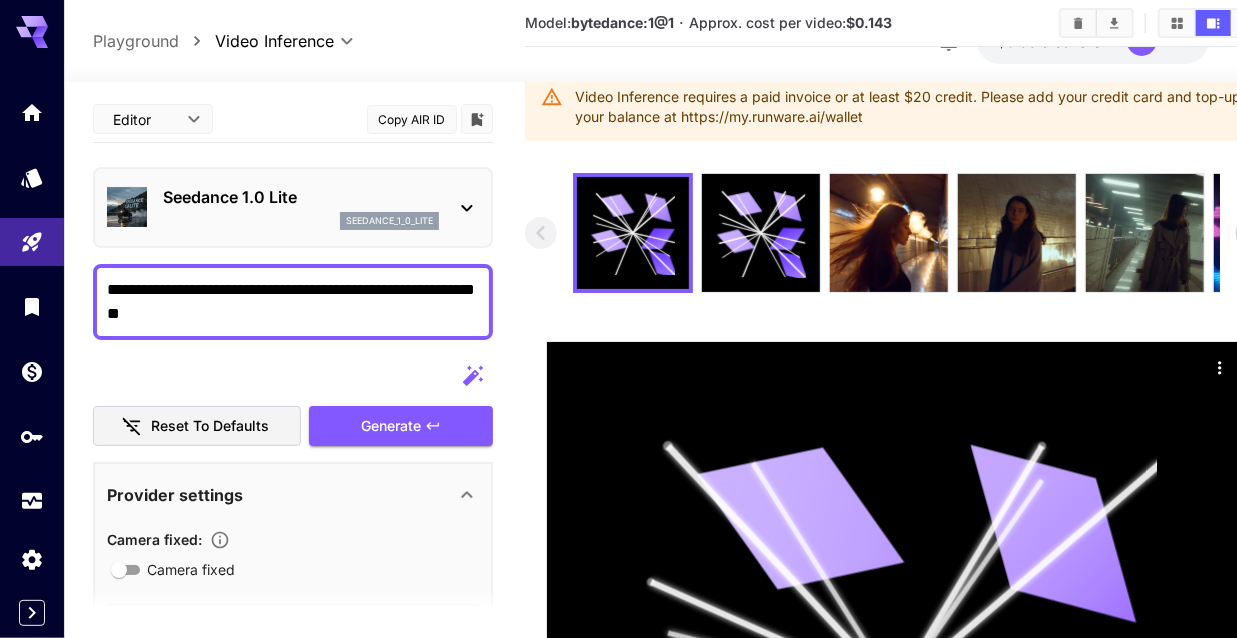 click 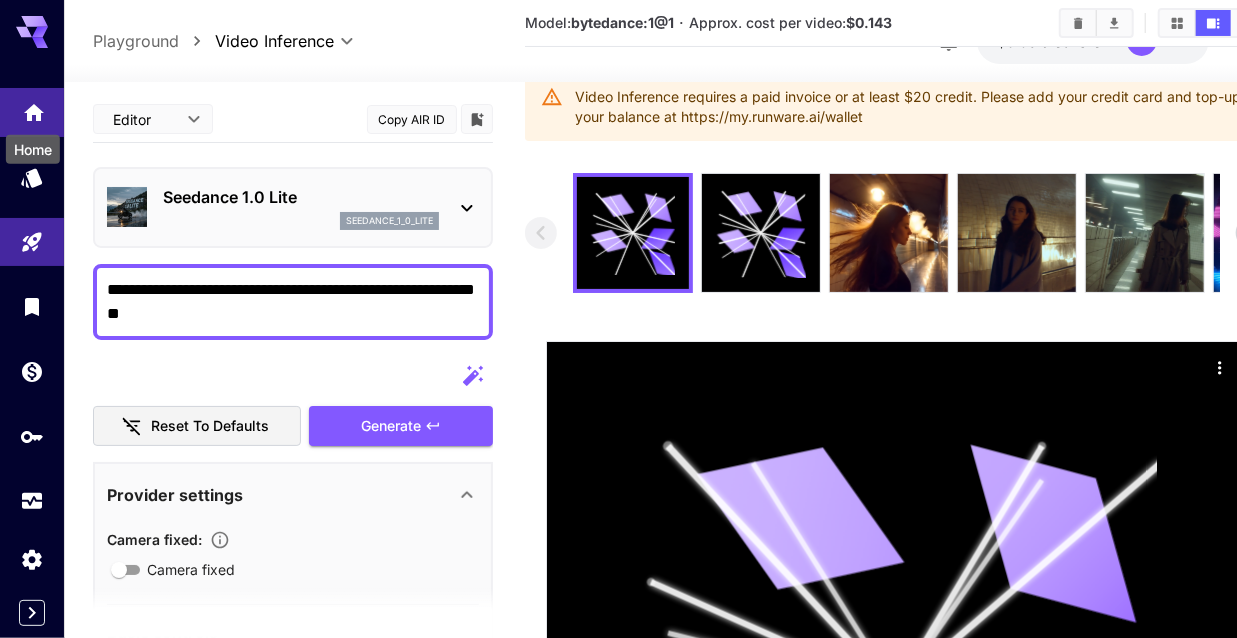 click 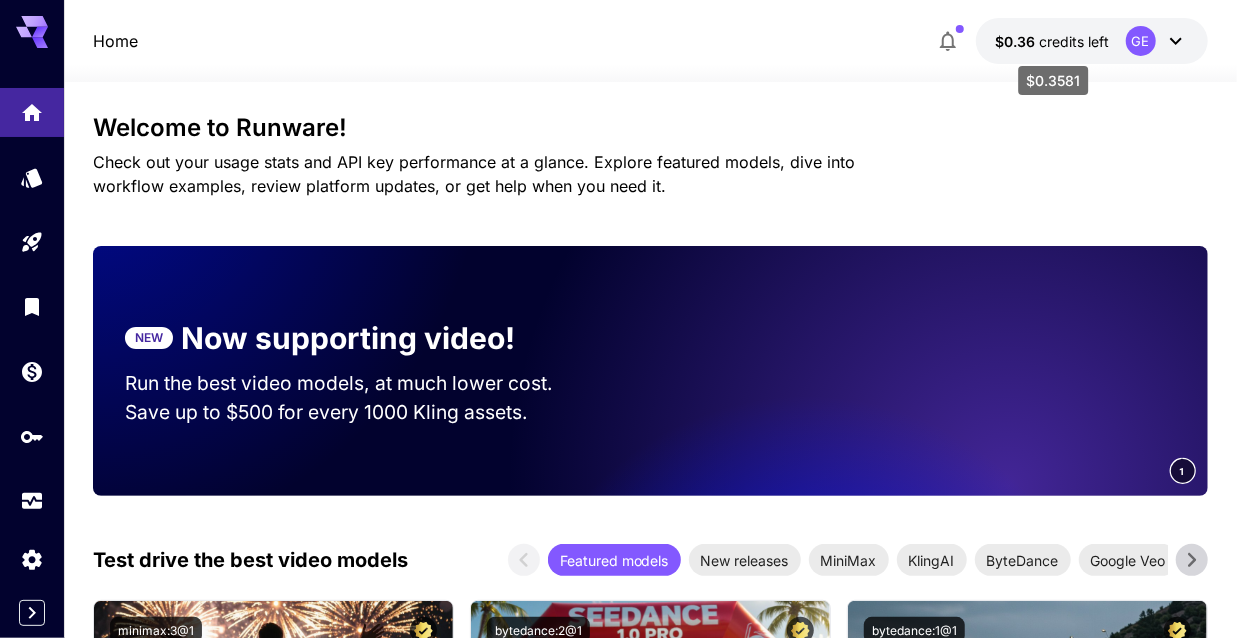 click on "$0.36" at bounding box center (1018, 41) 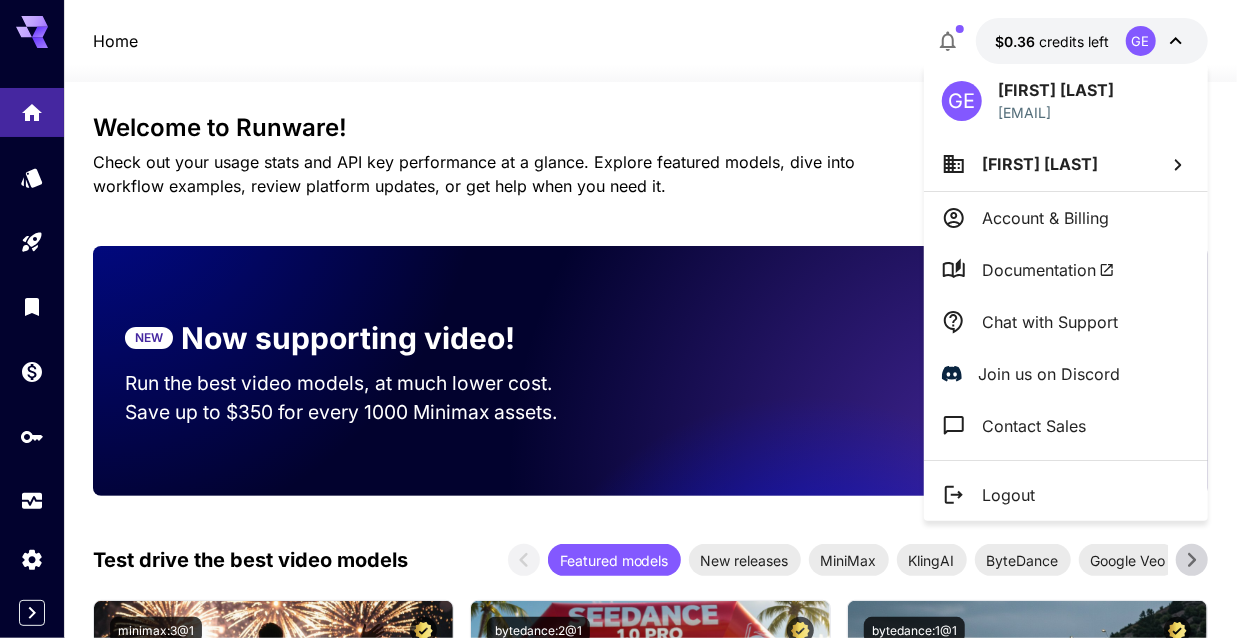 click on "Account & Billing" at bounding box center [1045, 218] 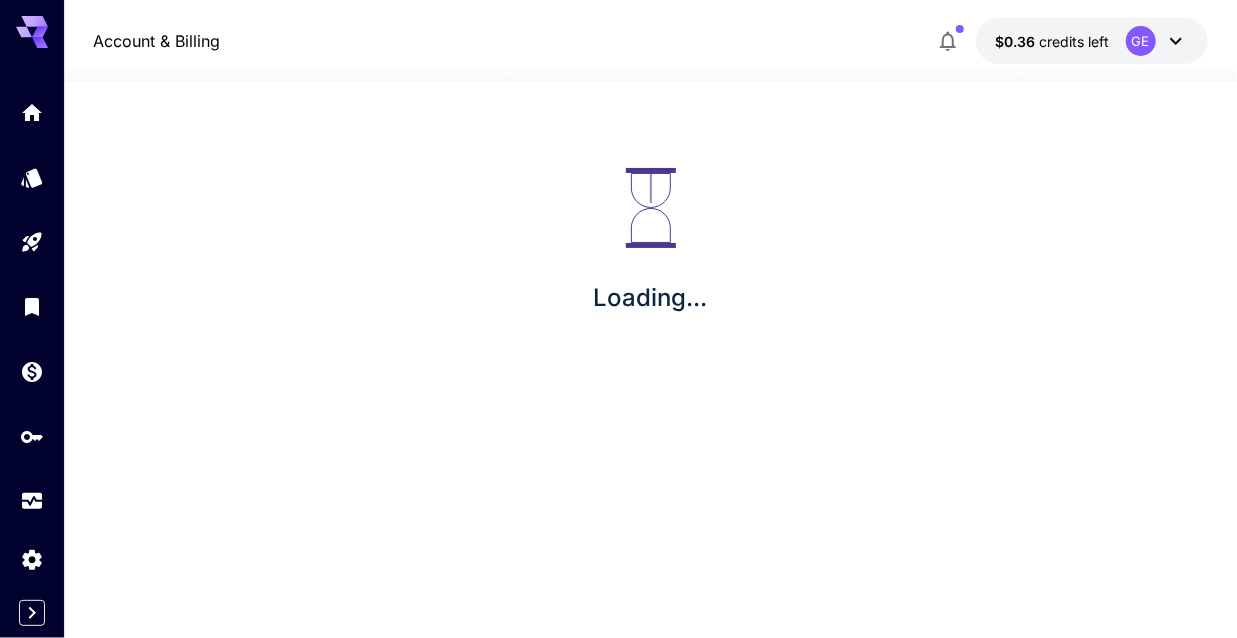 scroll, scrollTop: 0, scrollLeft: 0, axis: both 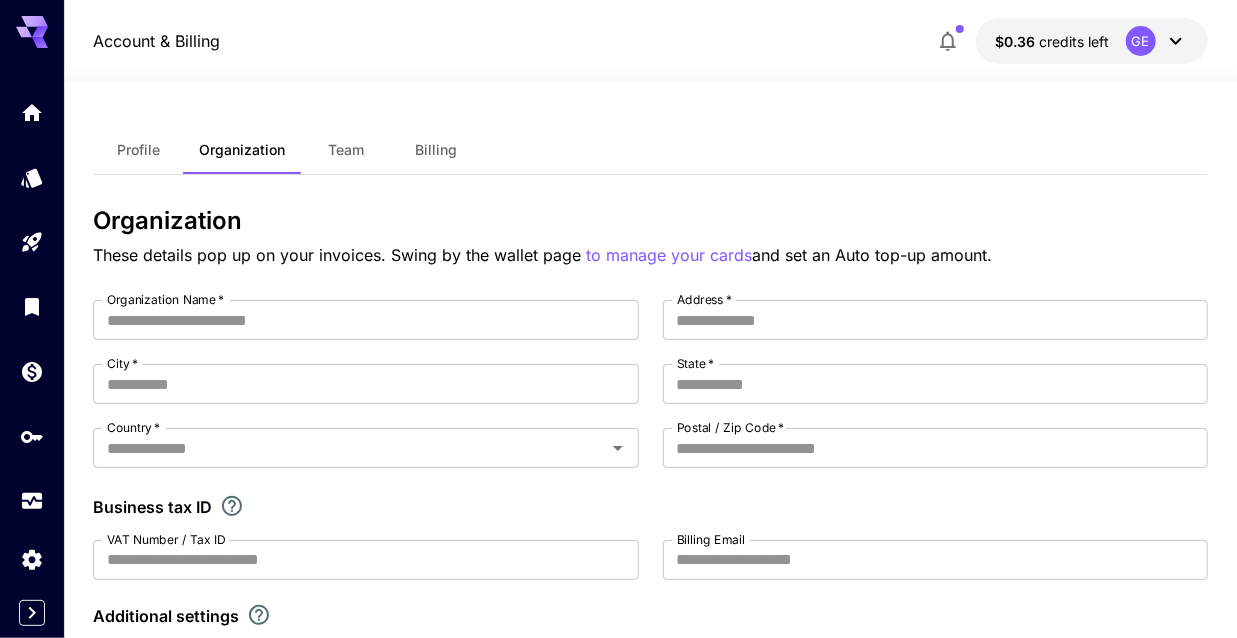 type on "**********" 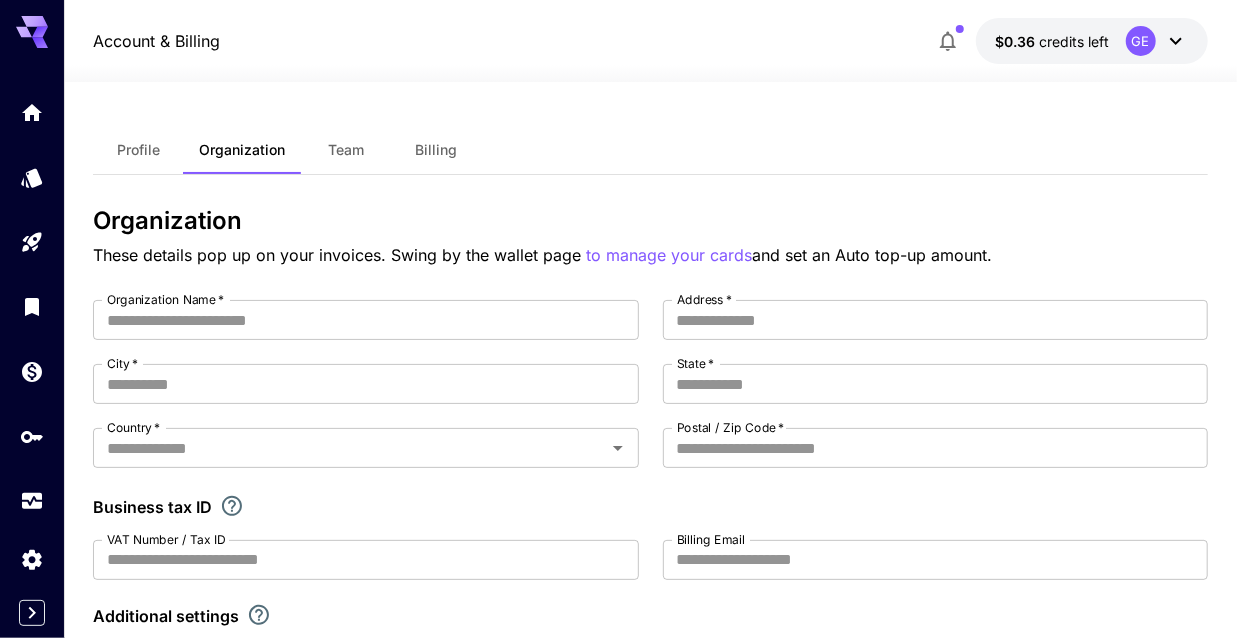 type on "**********" 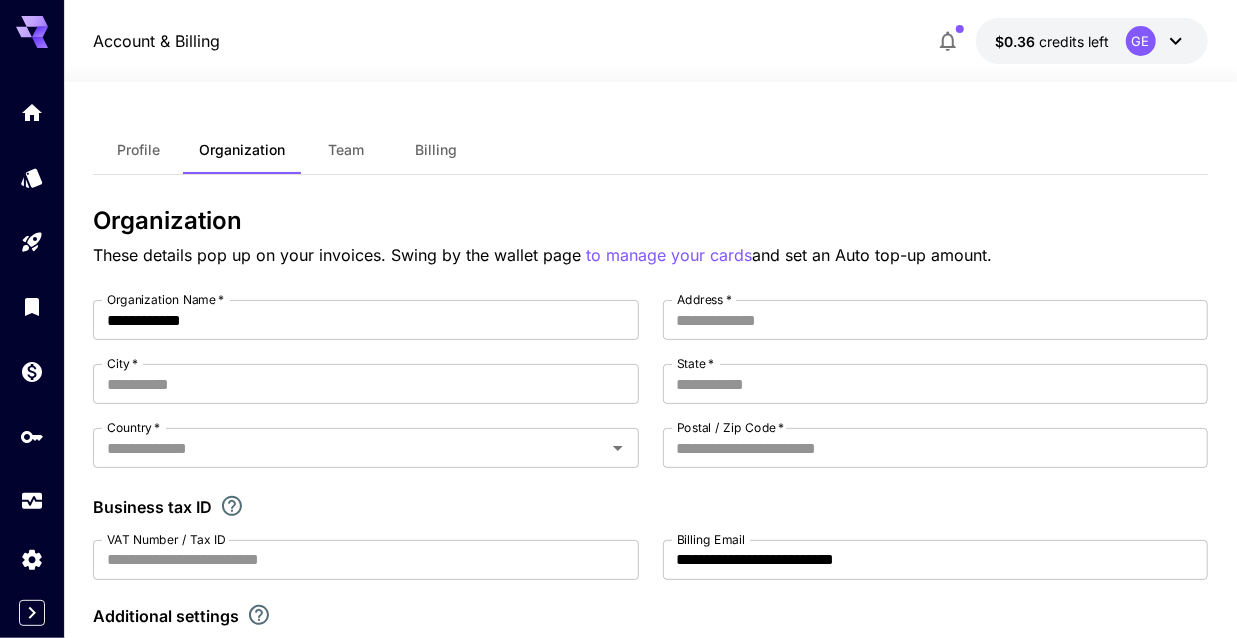 scroll, scrollTop: 104, scrollLeft: 0, axis: vertical 